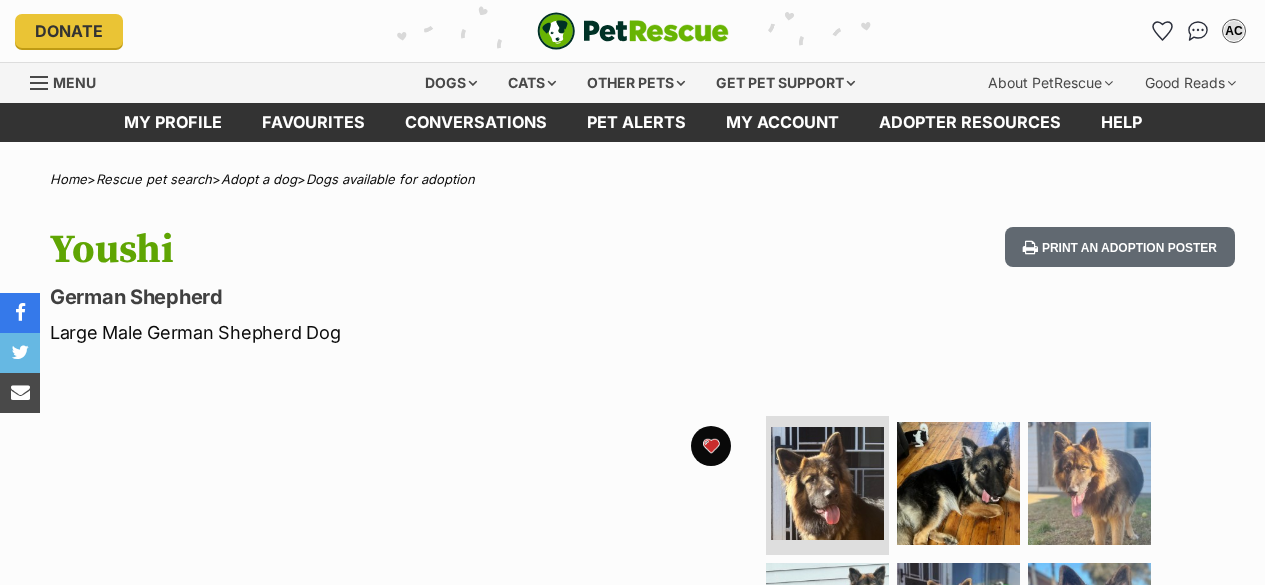scroll, scrollTop: 0, scrollLeft: 0, axis: both 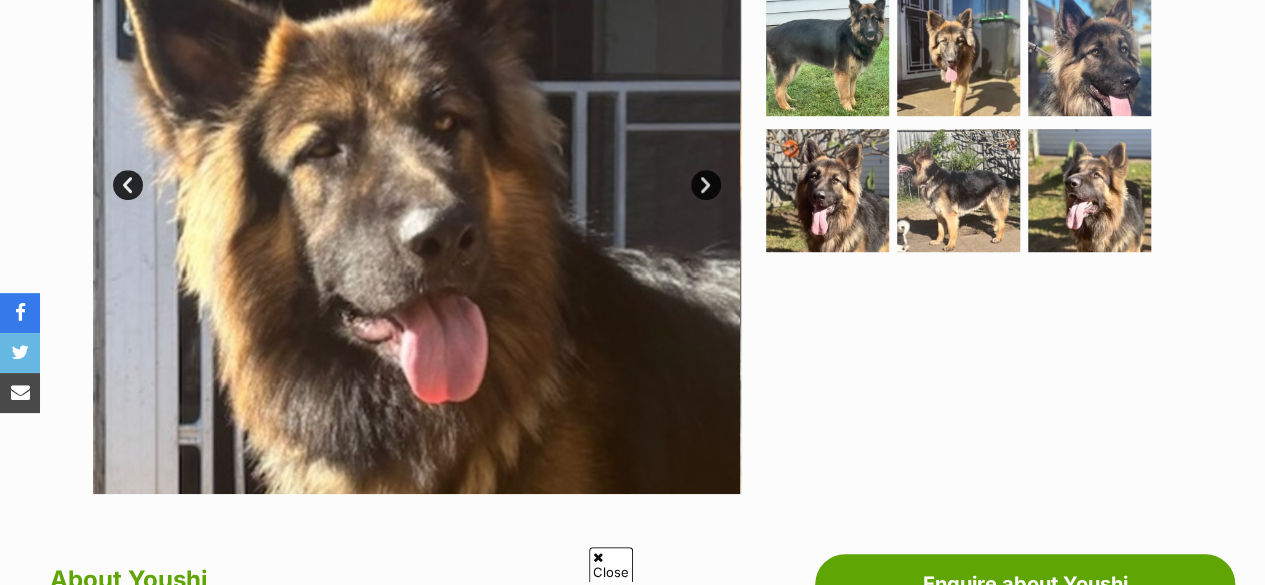 drag, startPoint x: 1273, startPoint y: 42, endPoint x: 1279, endPoint y: 110, distance: 68.26419 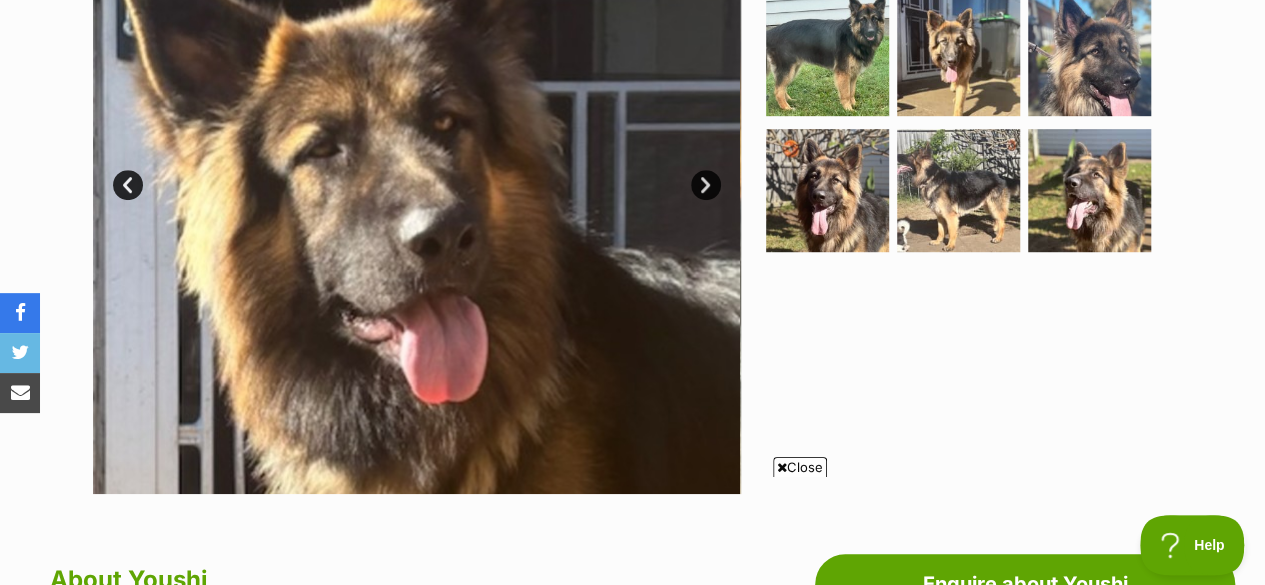 scroll, scrollTop: 0, scrollLeft: 0, axis: both 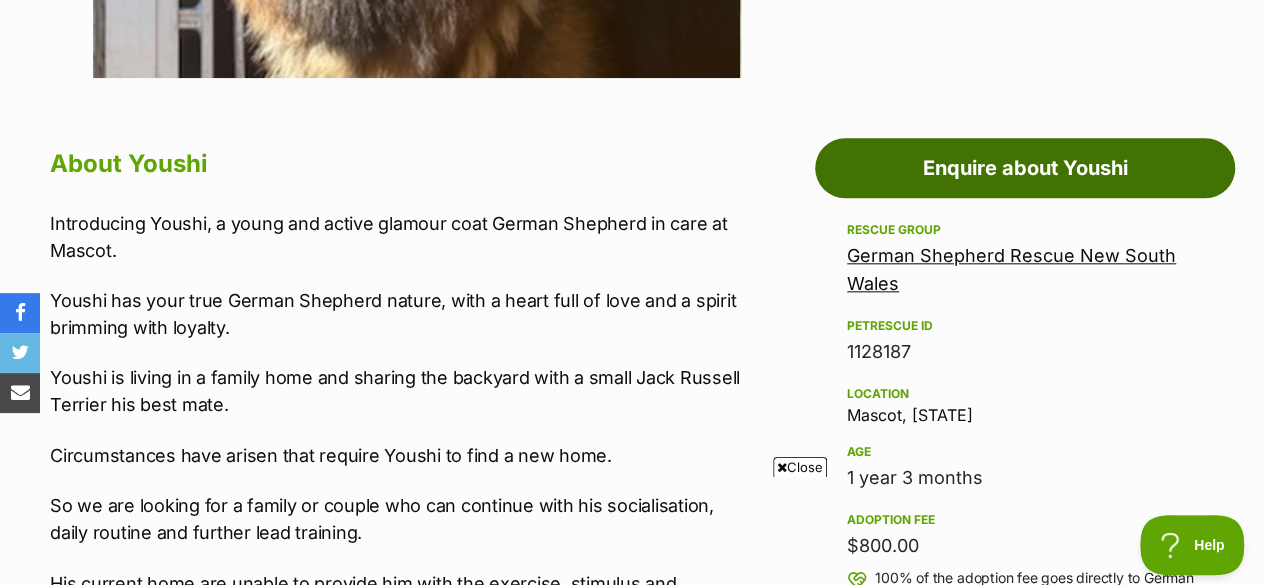 click on "Enquire about Youshi" at bounding box center [1025, 168] 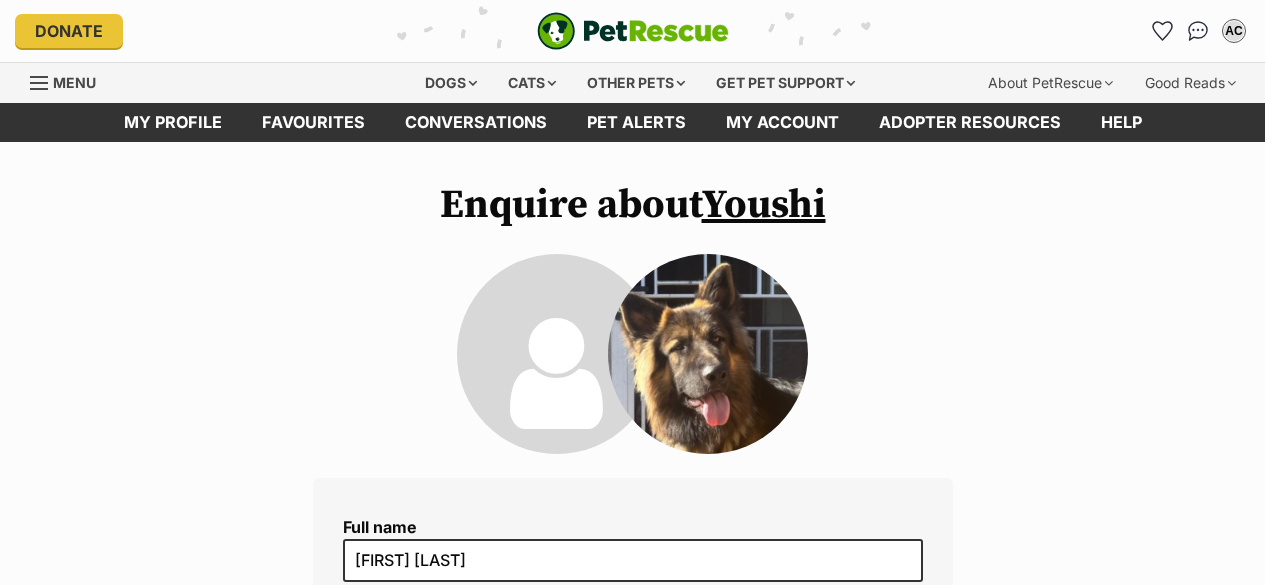 scroll, scrollTop: 0, scrollLeft: 0, axis: both 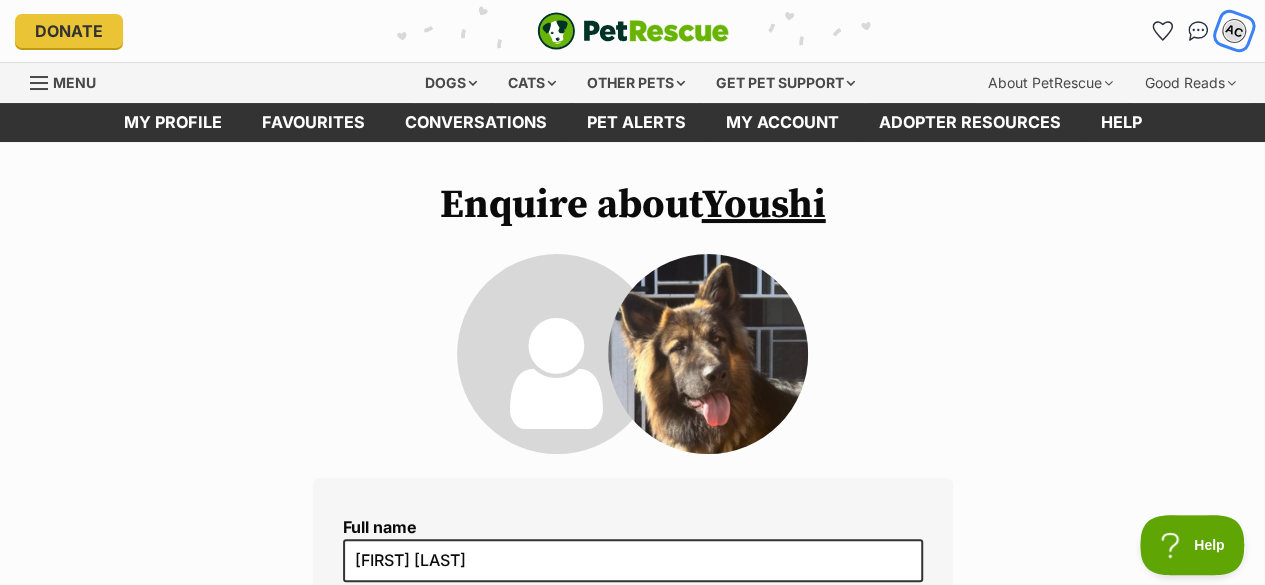 click on "AC" at bounding box center (1234, 31) 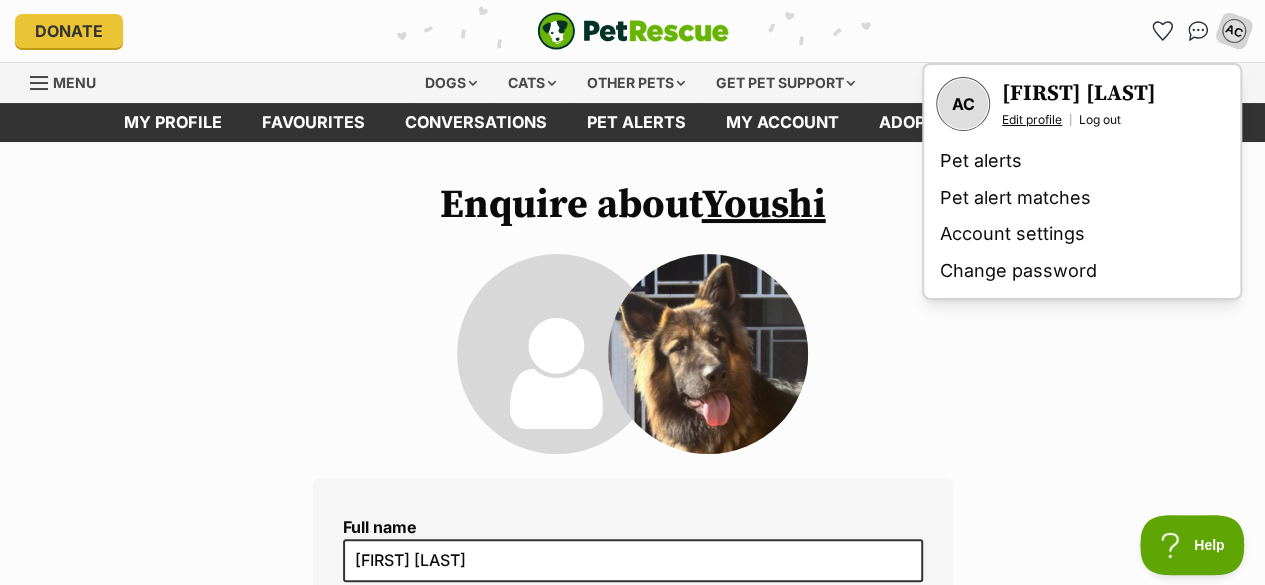 click on "Edit profile" at bounding box center [1032, 120] 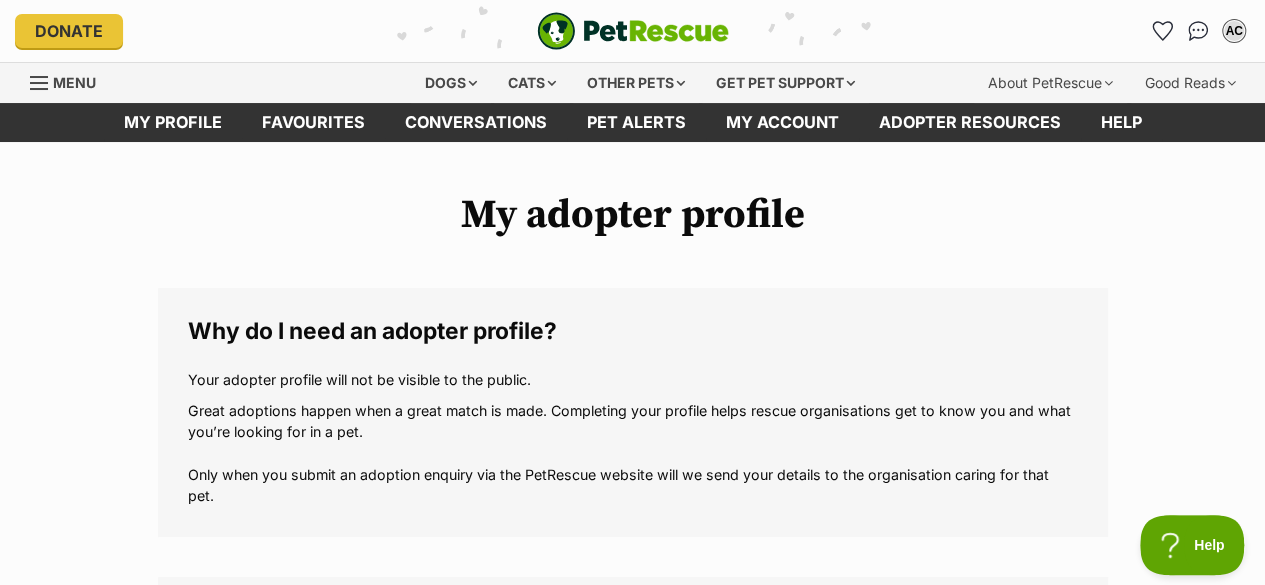 scroll, scrollTop: 0, scrollLeft: 0, axis: both 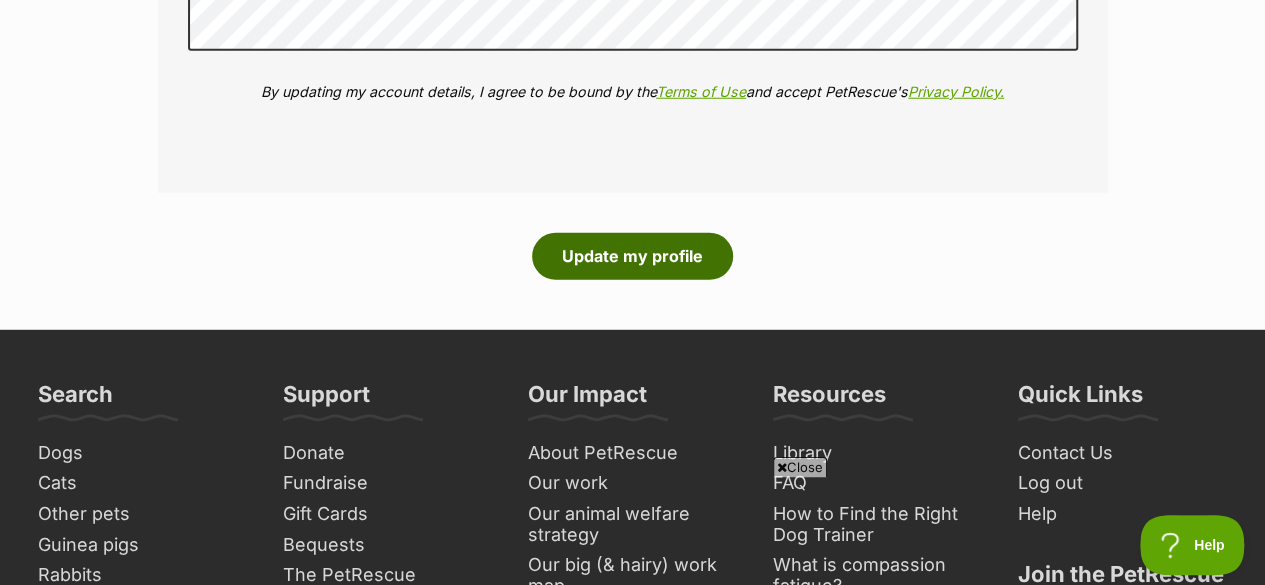 click on "Update my profile" at bounding box center [632, 256] 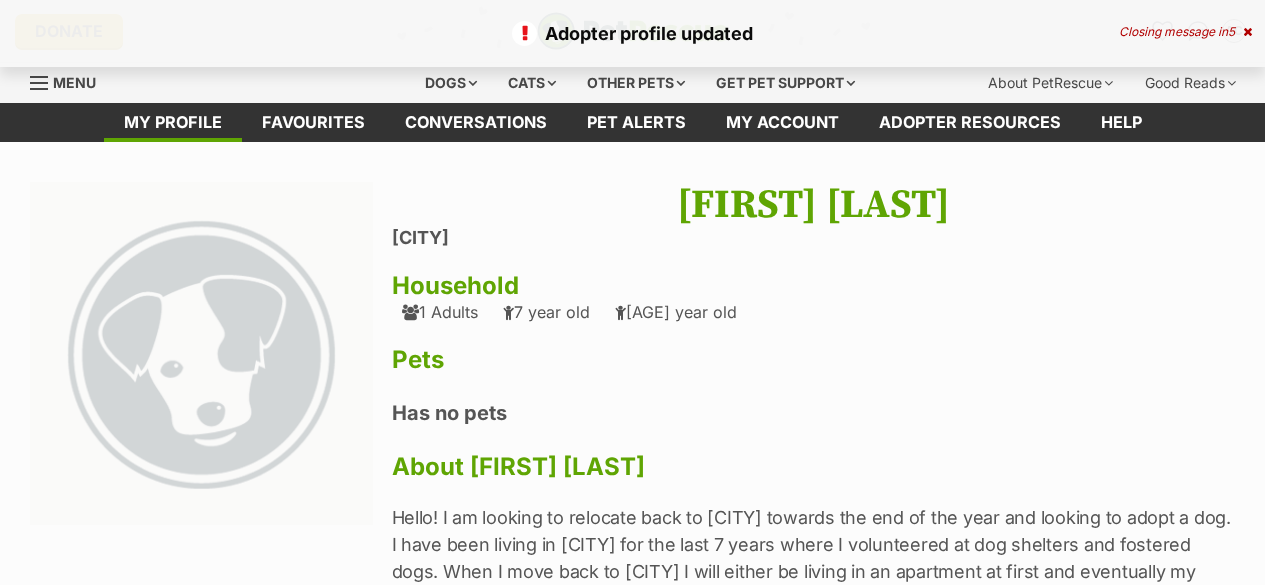 scroll, scrollTop: 0, scrollLeft: 0, axis: both 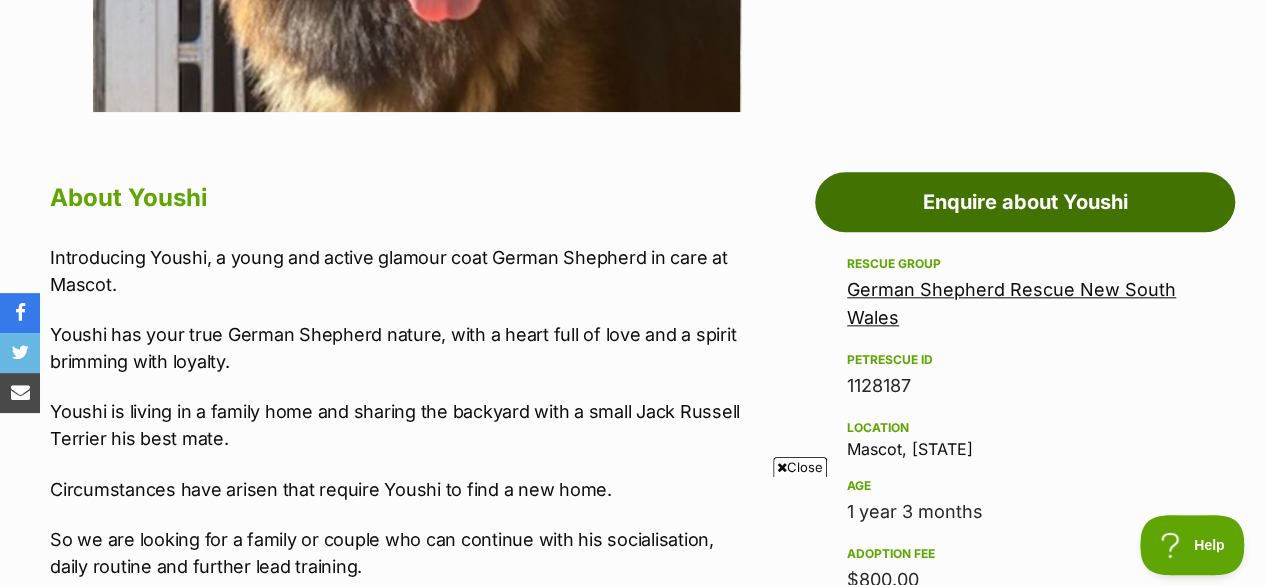 click on "Enquire about Youshi" at bounding box center (1025, 202) 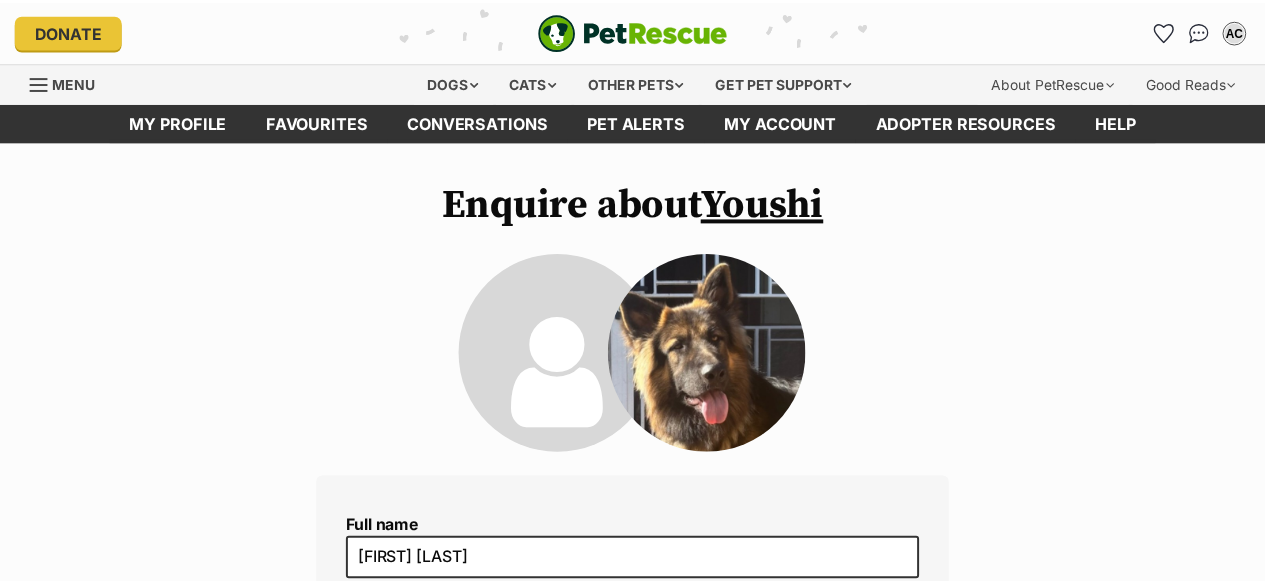 scroll, scrollTop: 0, scrollLeft: 0, axis: both 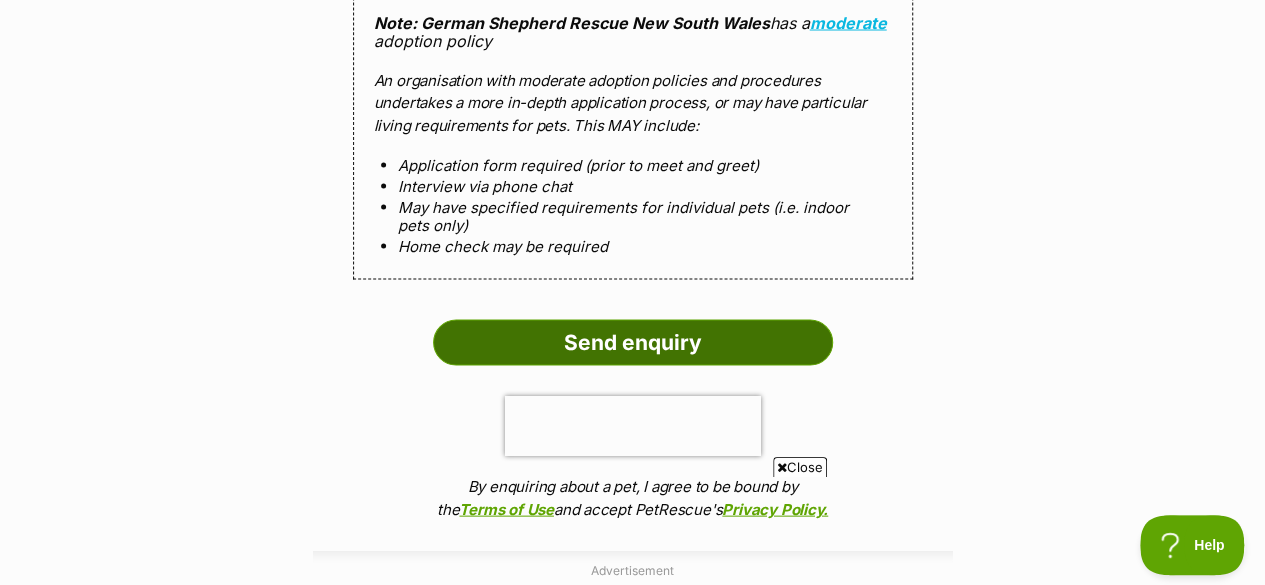 click on "Send enquiry" at bounding box center [633, 342] 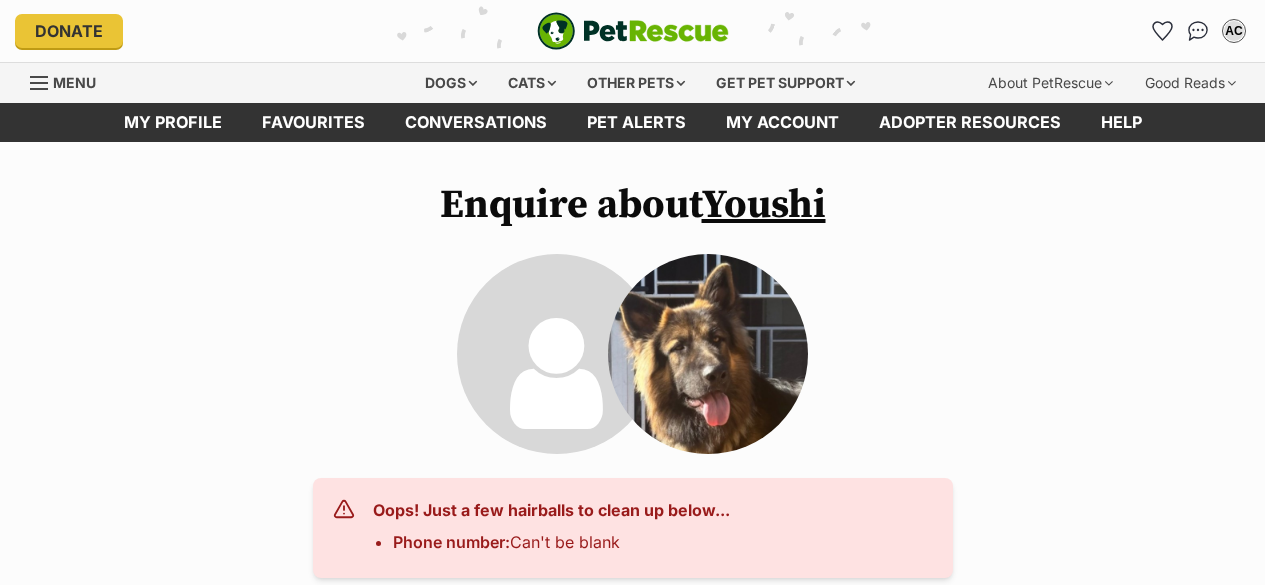scroll, scrollTop: 0, scrollLeft: 0, axis: both 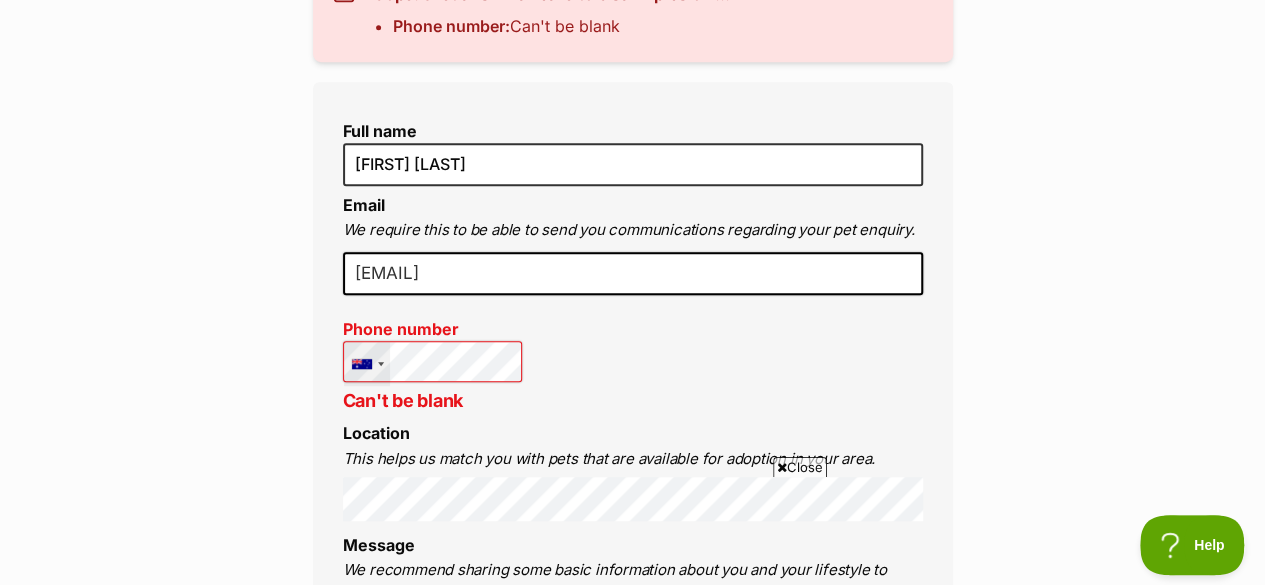 click at bounding box center [367, 364] 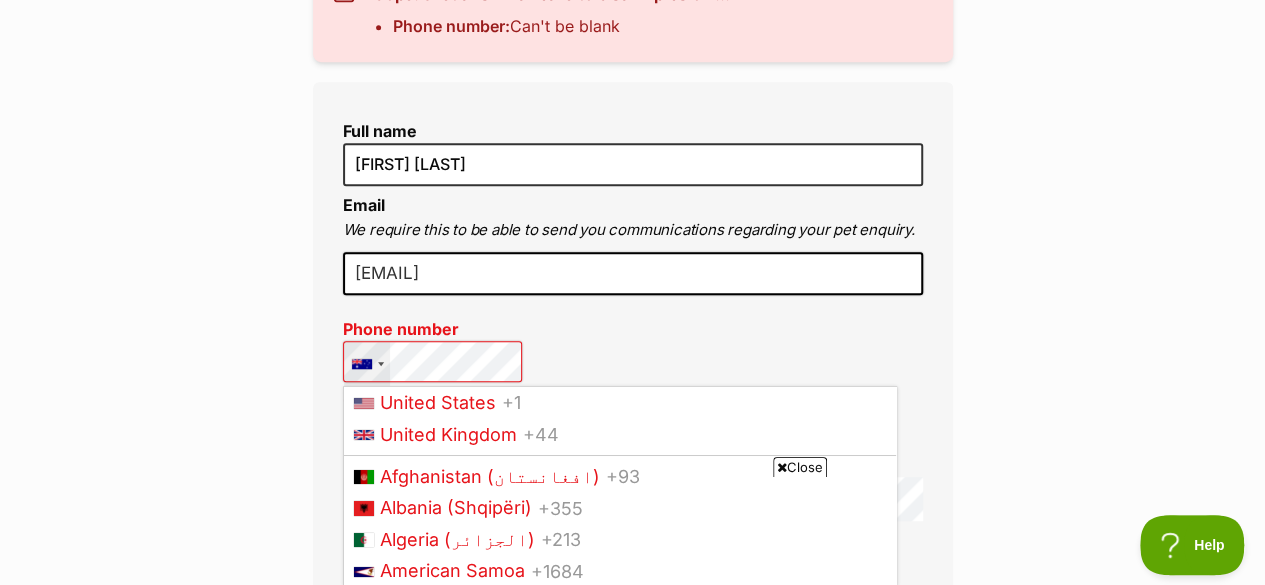 scroll, scrollTop: 262, scrollLeft: 0, axis: vertical 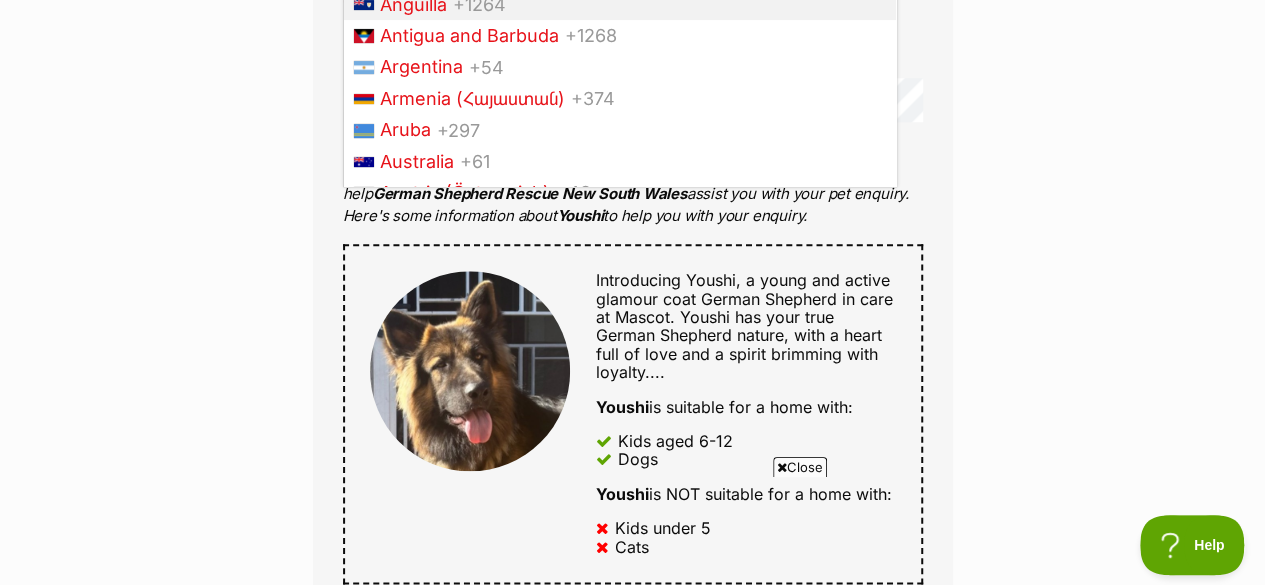 click on "Enquire about  Youshi
Oops! Just a few hairballs to clean up below...
Phone number:
Can't be blank
Full name Amy C
Email
We require this to be able to send you communications regarding your pet enquiry.
amychenys1@gmail.com
Phone number United States +1 United Kingdom +44 Afghanistan (‫افغانستان‬‎) +93 Albania (Shqipëri) +355 Algeria (‫الجزائر‬‎) +213 American Samoa +1684 Andorra +376 Angola +244 Anguilla +1264 Antigua and Barbuda +1268 Argentina +54 Armenia (Հայաստան) +374 Aruba +297 Australia +61 Austria (Österreich) +43 Azerbaijan (Azərbaycan) +994 Bahamas +1242 Bahrain (‫البحرين‬‎) +973 Bangladesh (বাংলাদেশ) +880 Barbados +1246 Belarus (Беларусь) +375 Belgium (België) +32 Belize +501 Benin (Bénin) +229 Bermuda +1441 Bhutan (འབྲུག) +975 Bolivia +591 Bosnia and Herzegovina (Босна и Херцеговина) +387 Botswana +267 +55 +246 +1284" at bounding box center (632, 621) 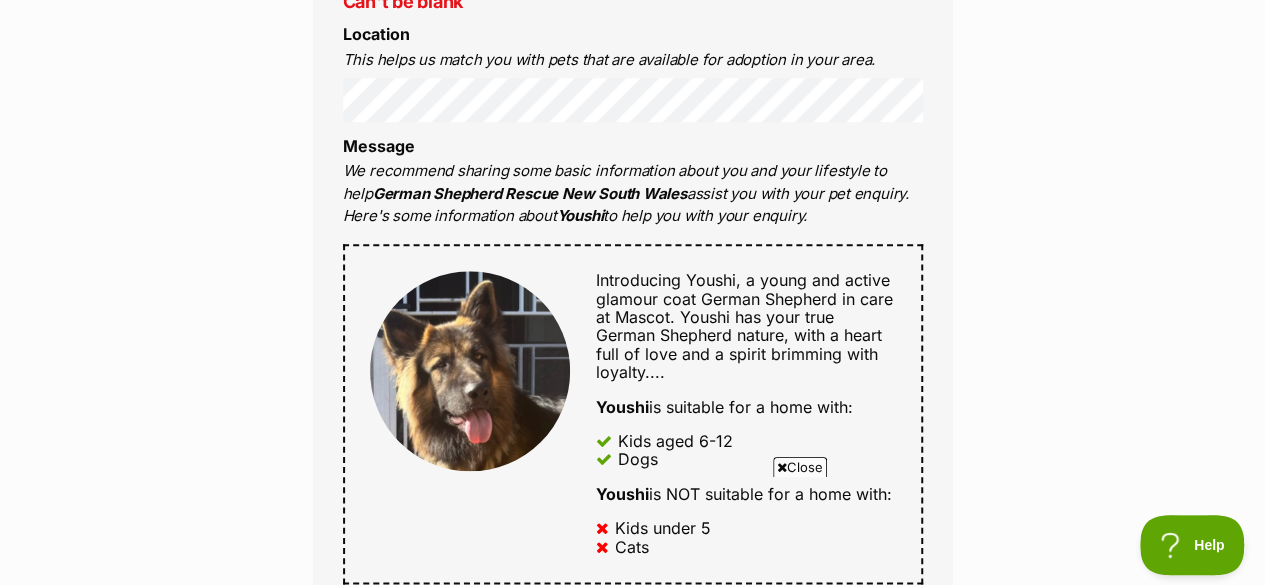 scroll, scrollTop: 0, scrollLeft: 0, axis: both 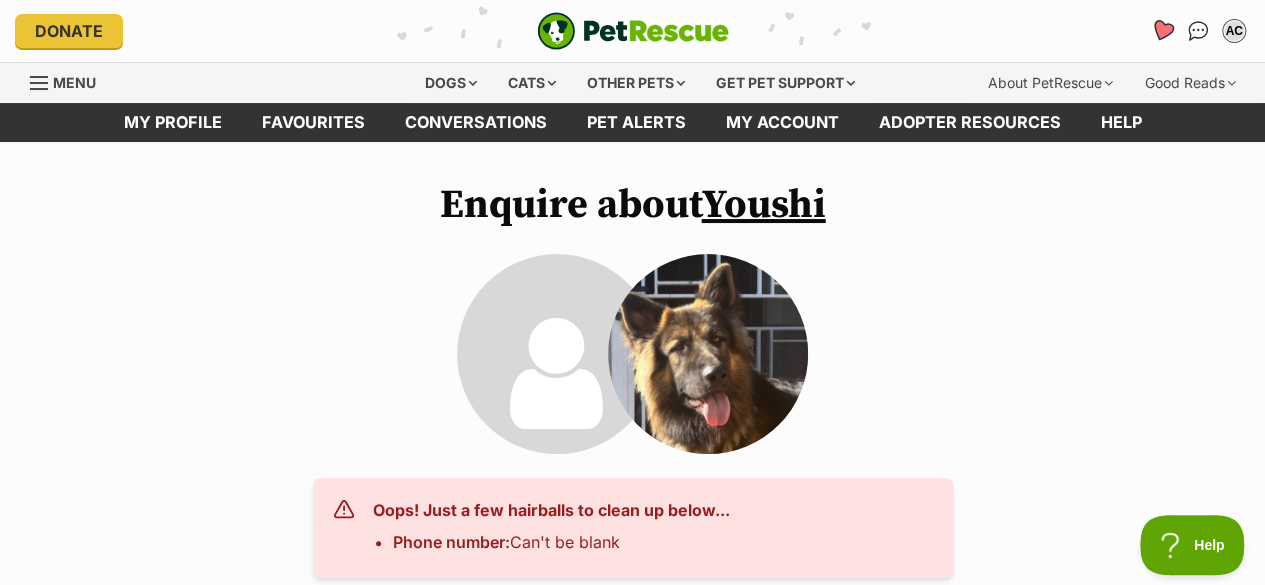 click 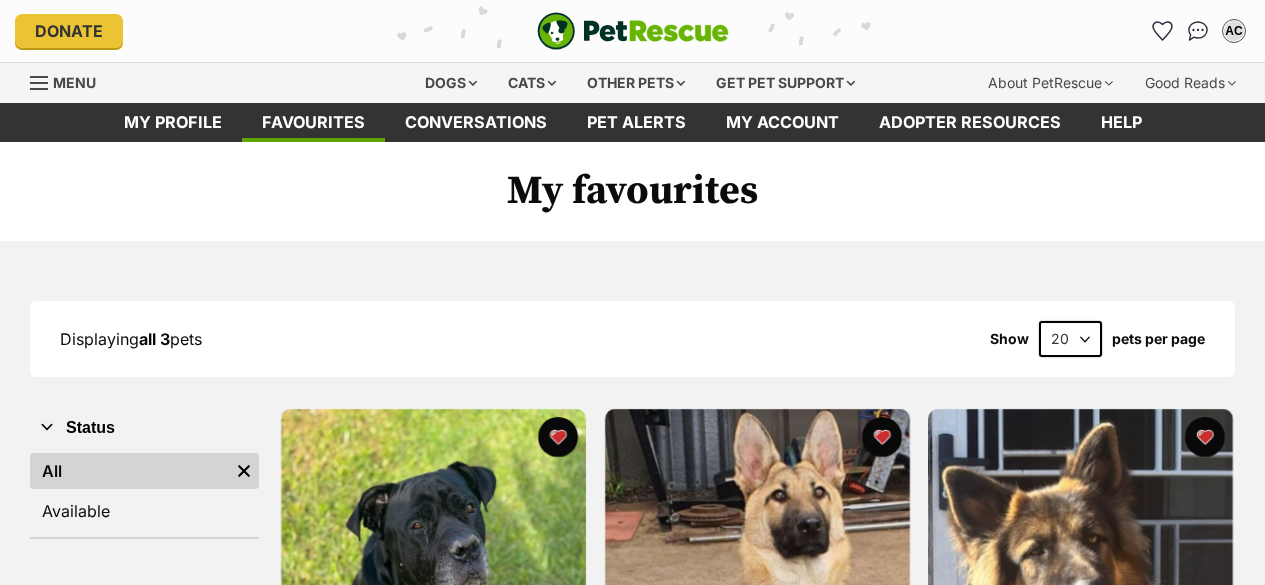 scroll, scrollTop: 0, scrollLeft: 0, axis: both 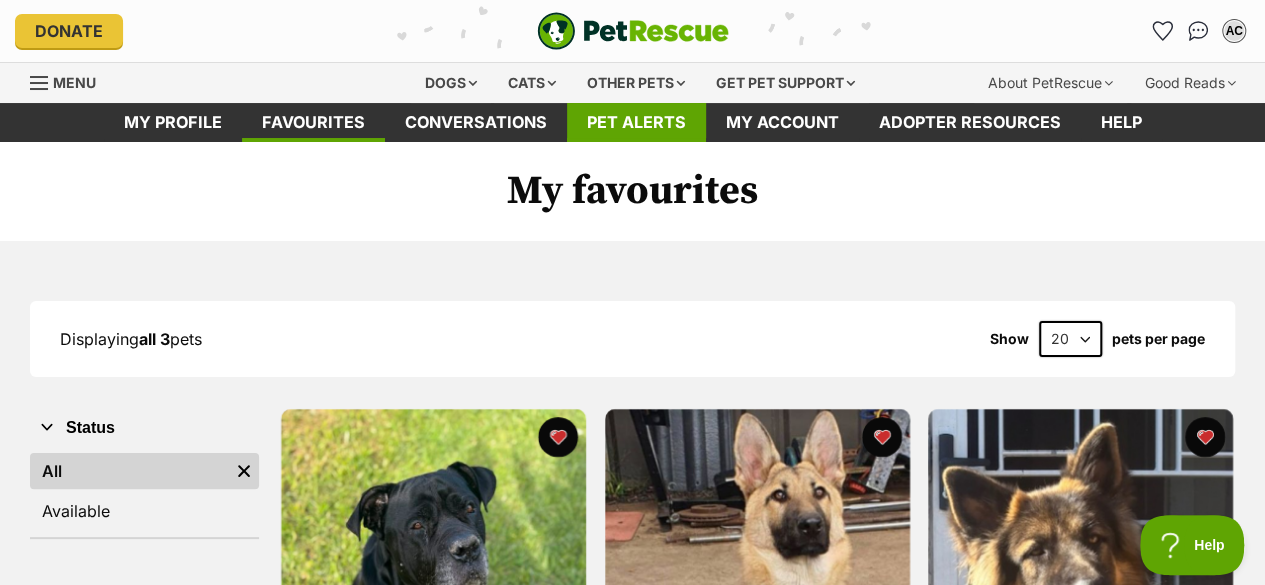 click on "Pet alerts" at bounding box center [636, 122] 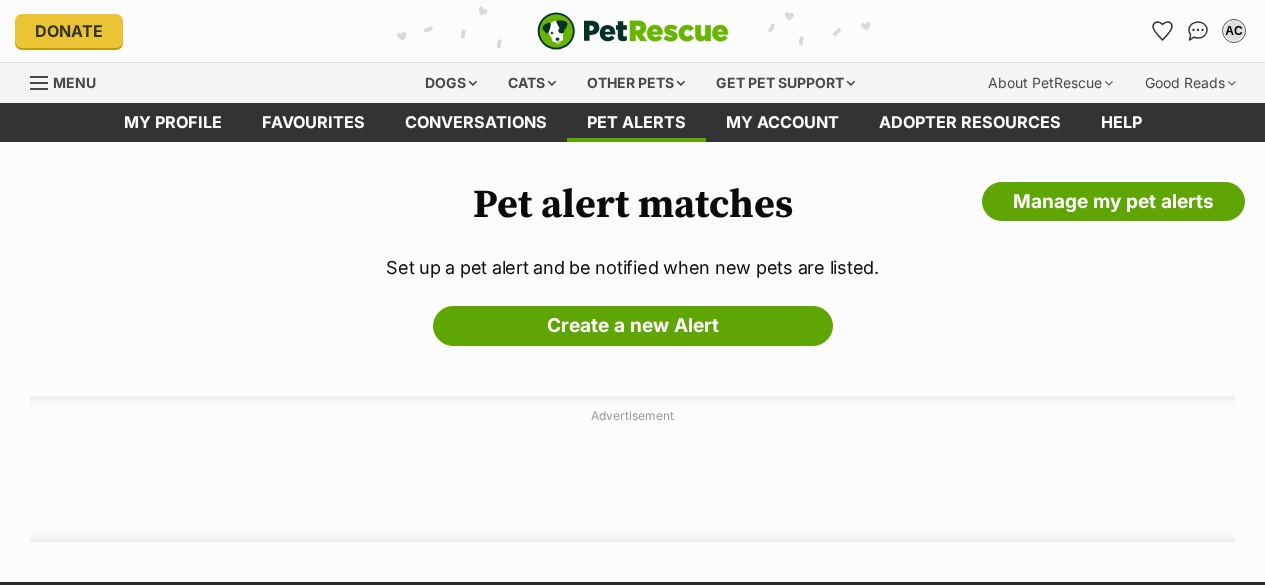 scroll, scrollTop: 0, scrollLeft: 0, axis: both 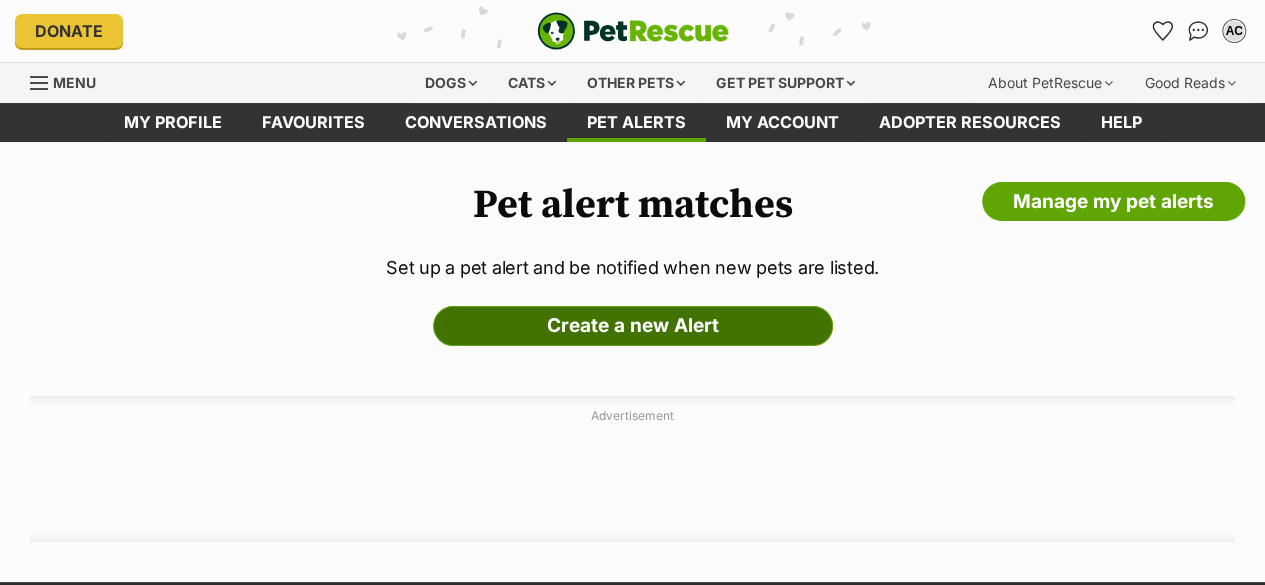 click on "Create a new Alert" at bounding box center (633, 326) 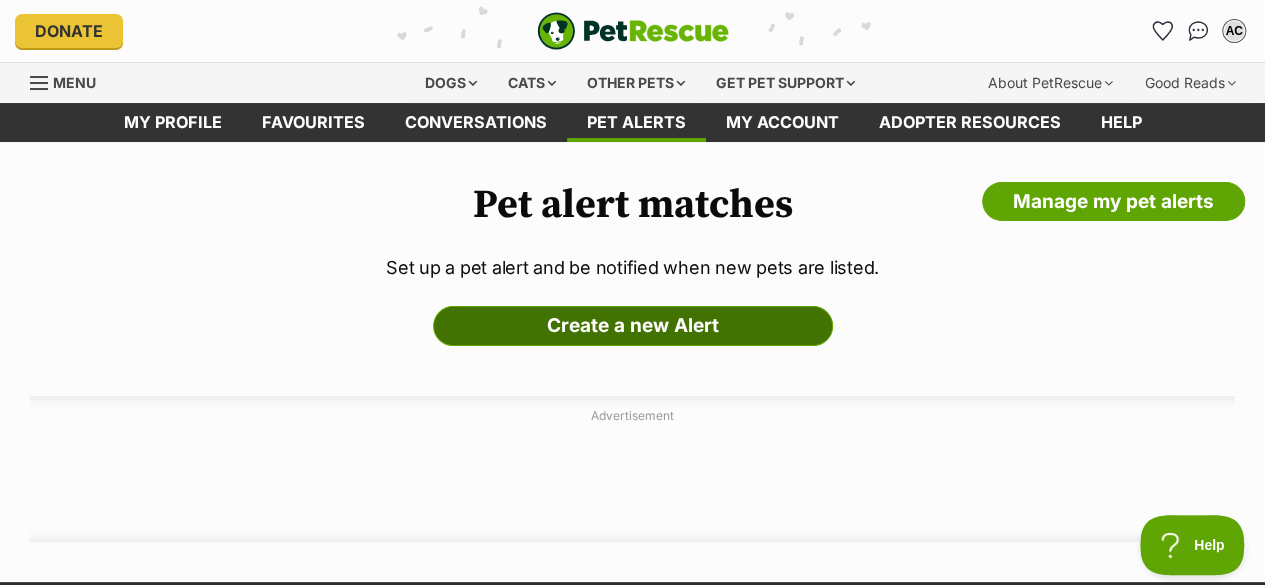 scroll, scrollTop: 0, scrollLeft: 0, axis: both 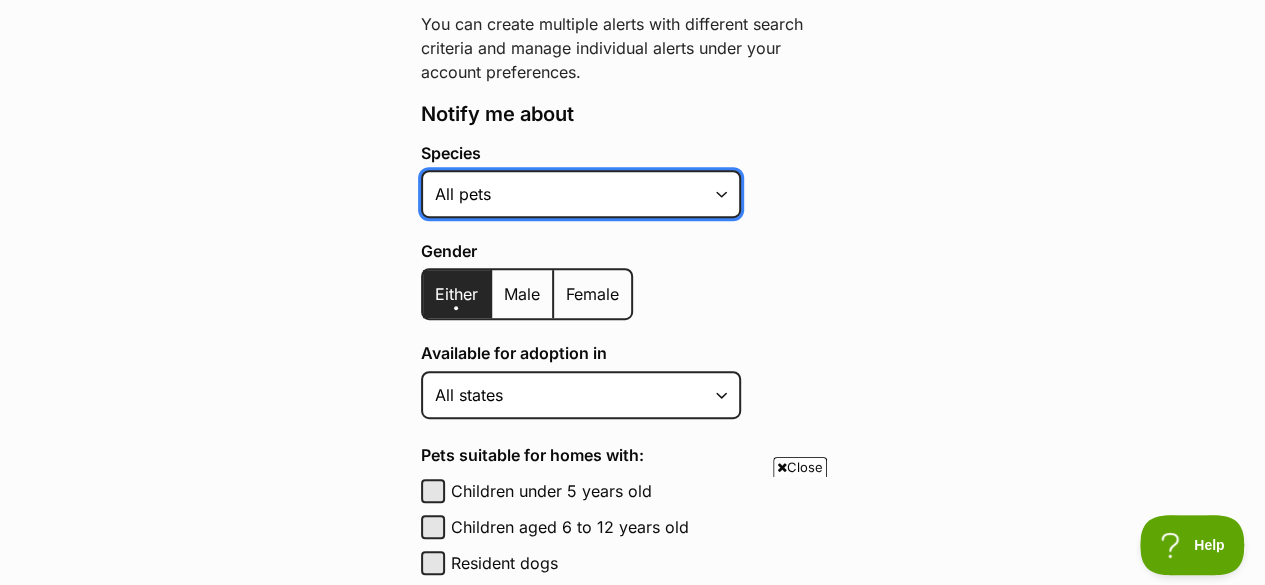click on "Alpaca
Bird
Cat
Chicken
Cow
Dog
Donkey
Duck
Ferret
Fish
Goat
Goose
Guinea Fowl
Guinea Pig
Hamster
Hermit Crab
Horse
Lizard
Mouse
Pig
Python
Rabbit
Rat
Sheep
Turkey
Turtle
All pets" at bounding box center [581, 194] 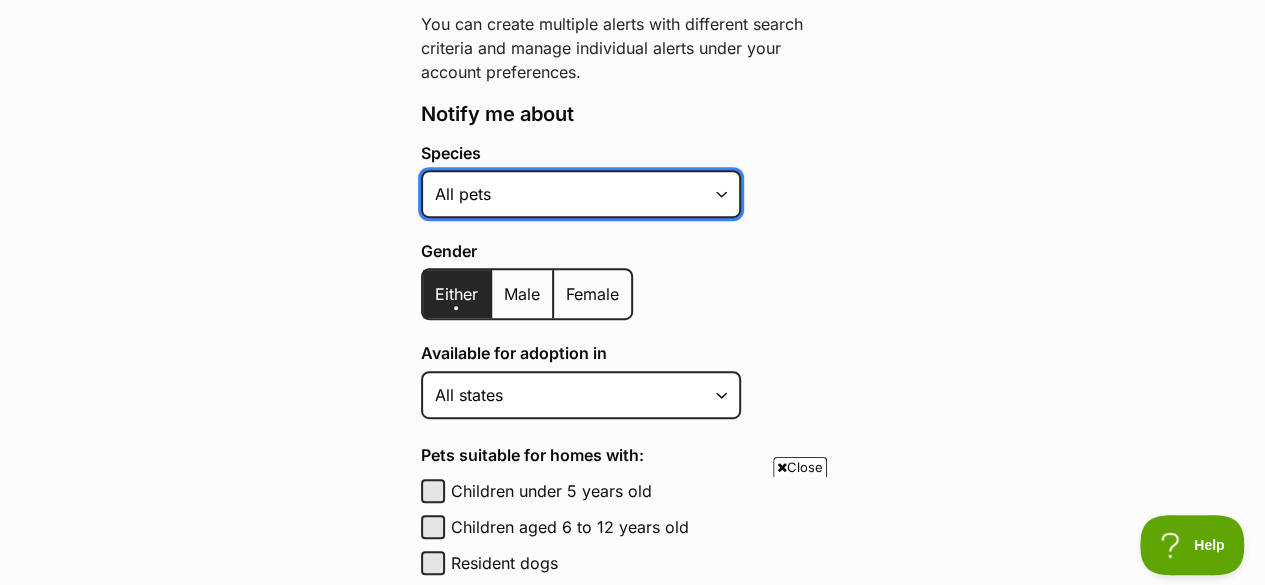 select on "1" 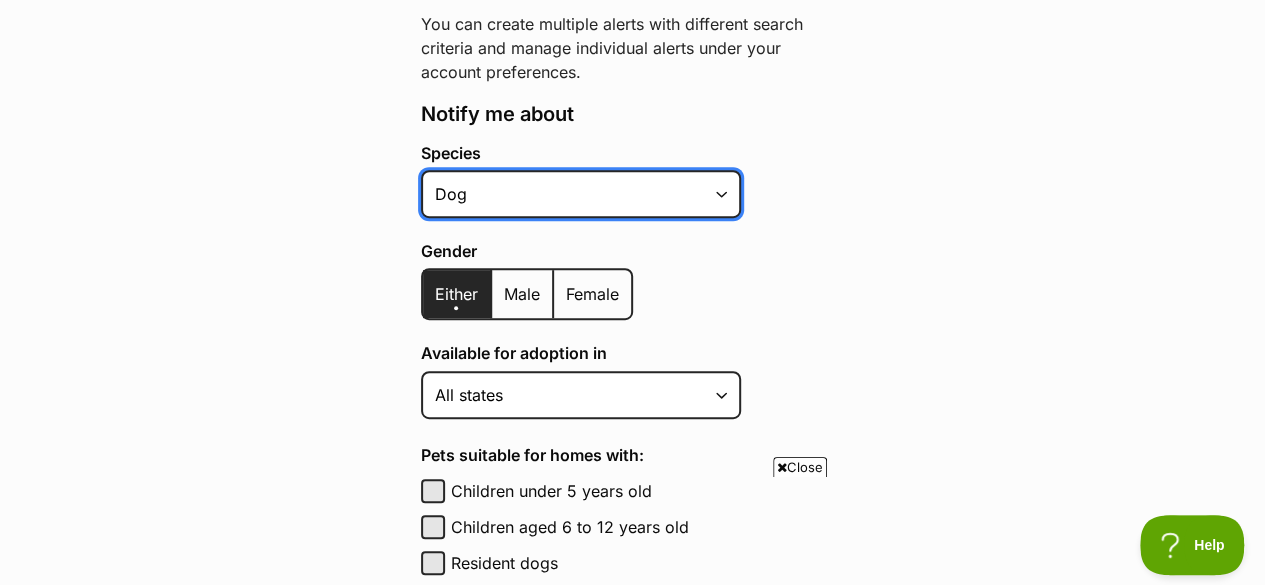 click on "Alpaca
Bird
Cat
Chicken
Cow
Dog
Donkey
Duck
Ferret
Fish
Goat
Goose
Guinea Fowl
Guinea Pig
Hamster
Hermit Crab
Horse
Lizard
Mouse
Pig
Python
Rabbit
Rat
Sheep
Turkey
Turtle
All pets" at bounding box center [581, 194] 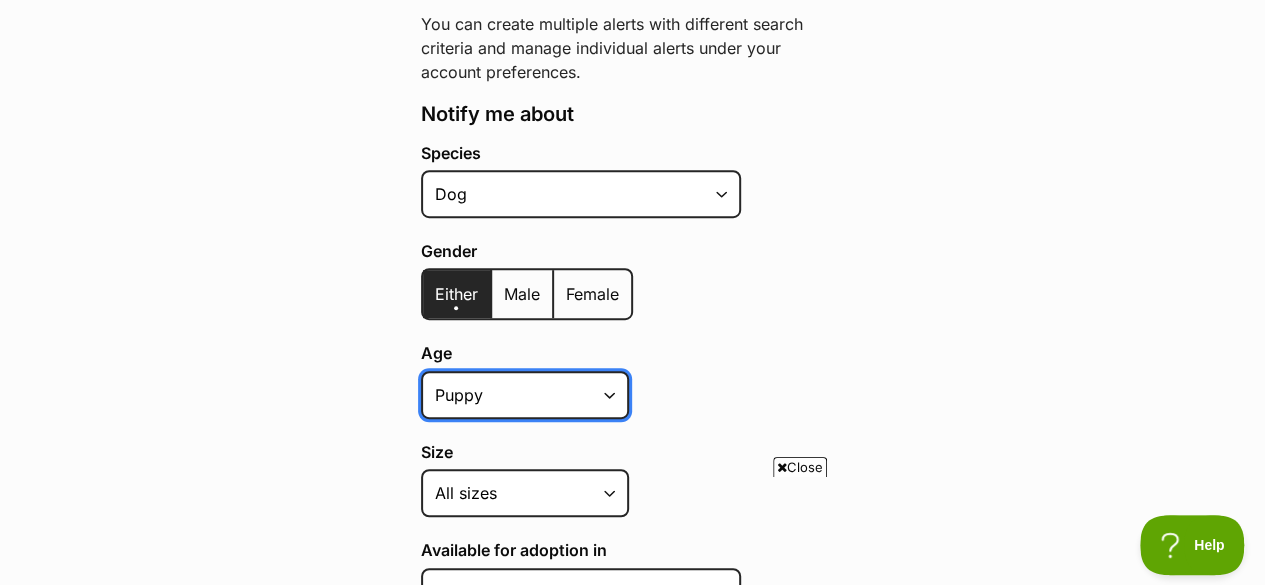 click on "Puppy Adult Senior All ages" at bounding box center [525, 395] 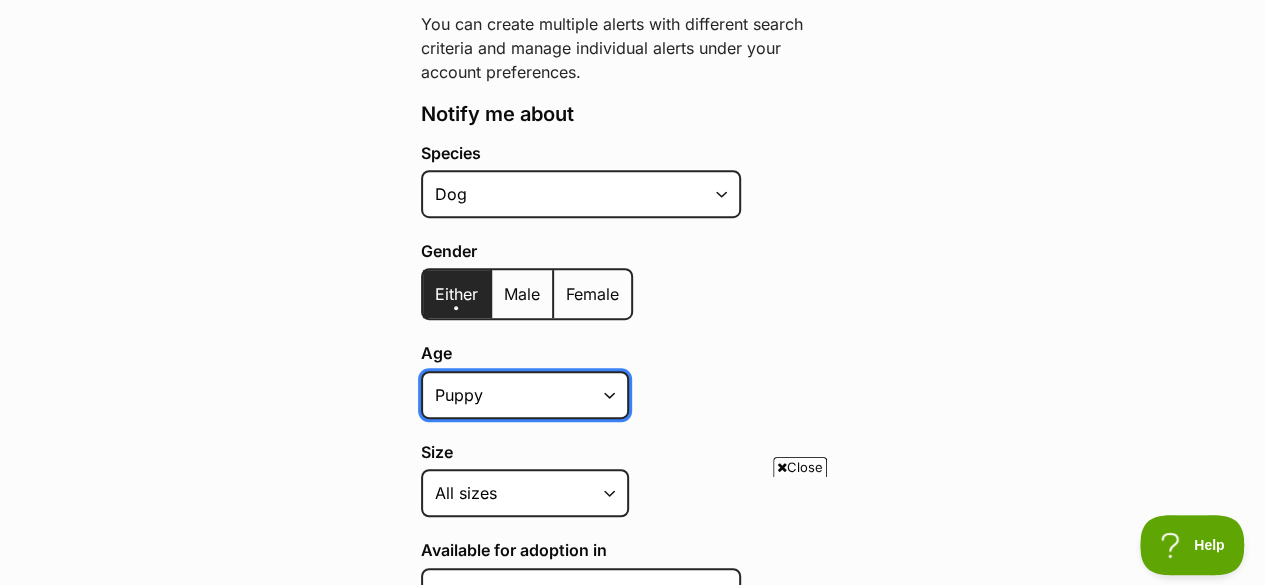 select 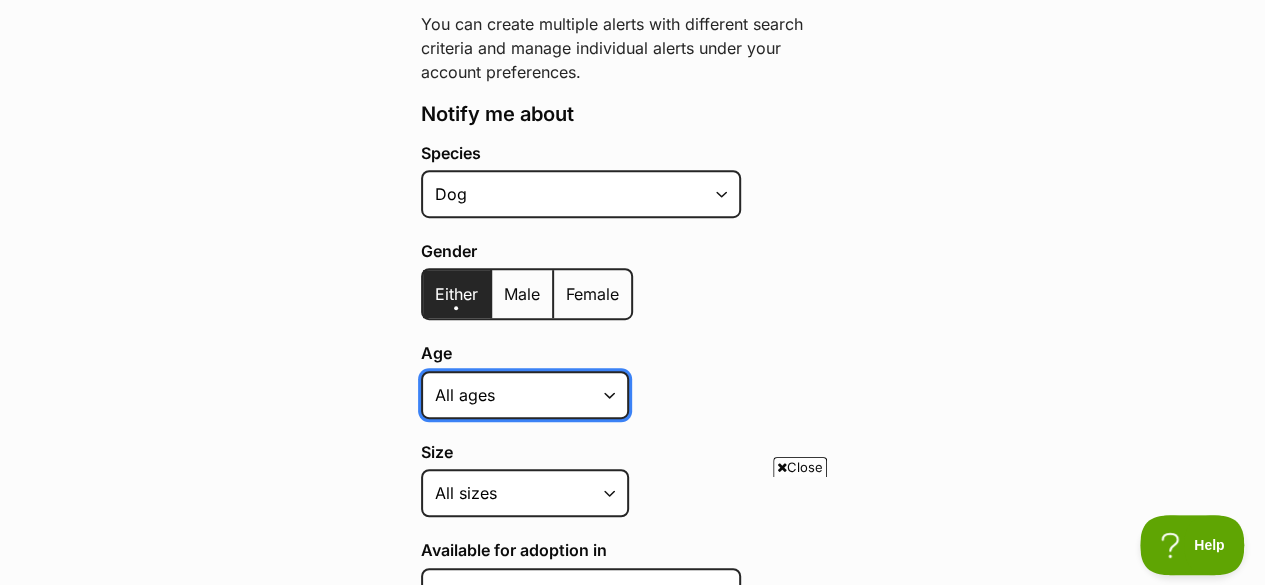click on "Puppy Adult Senior All ages" at bounding box center [525, 395] 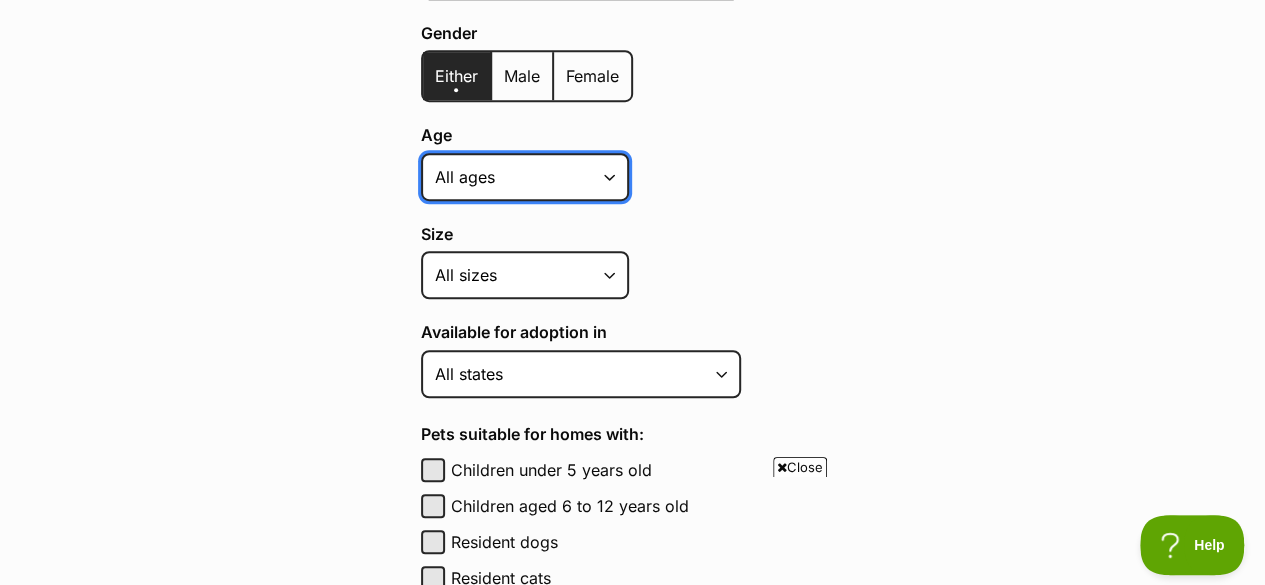scroll, scrollTop: 590, scrollLeft: 0, axis: vertical 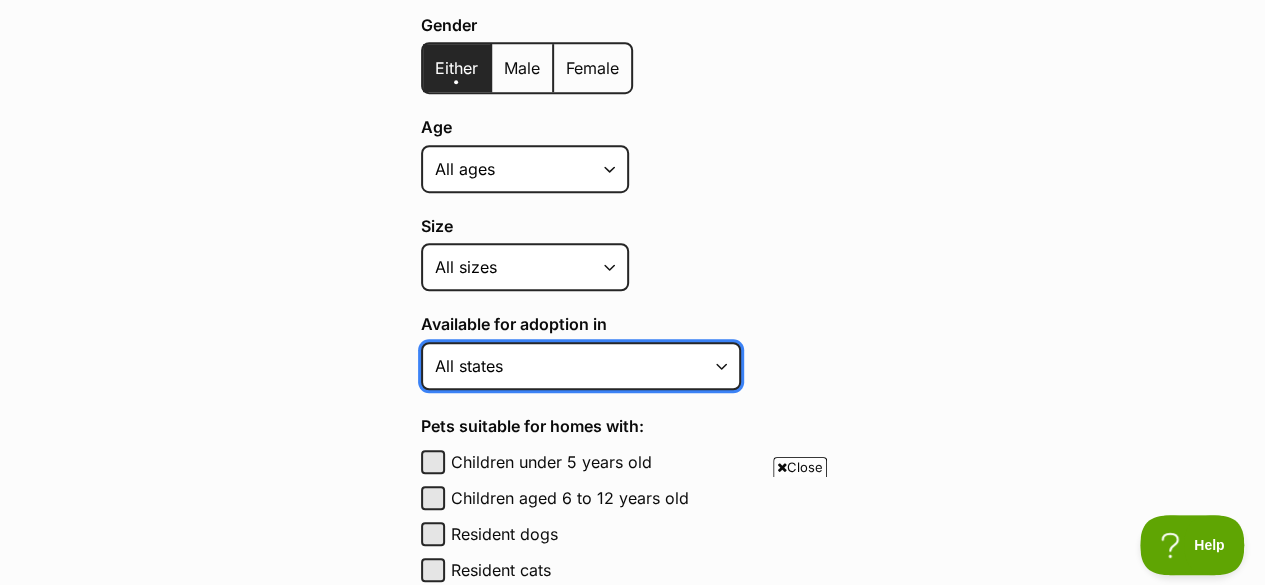 click on "Australian Capital Territory
New South Wales
Northern Territory
Queensland
South Australia
Tasmania
Victoria
Western Australia
All states" at bounding box center [581, 366] 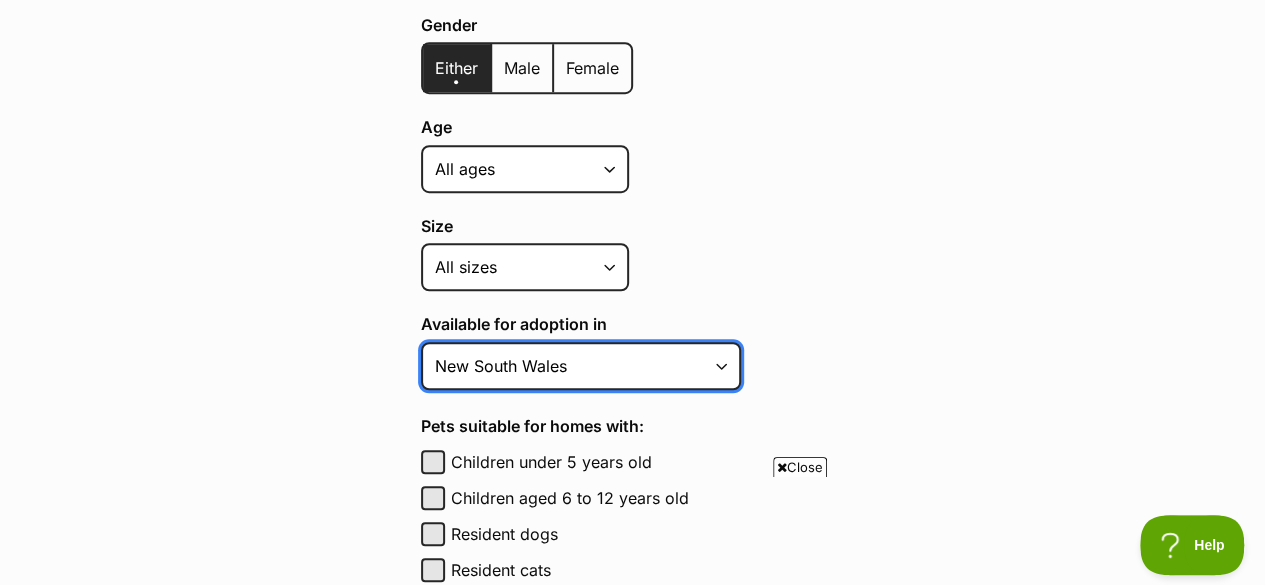 click on "Australian Capital Territory
New South Wales
Northern Territory
Queensland
South Australia
Tasmania
Victoria
Western Australia
All states" at bounding box center [581, 366] 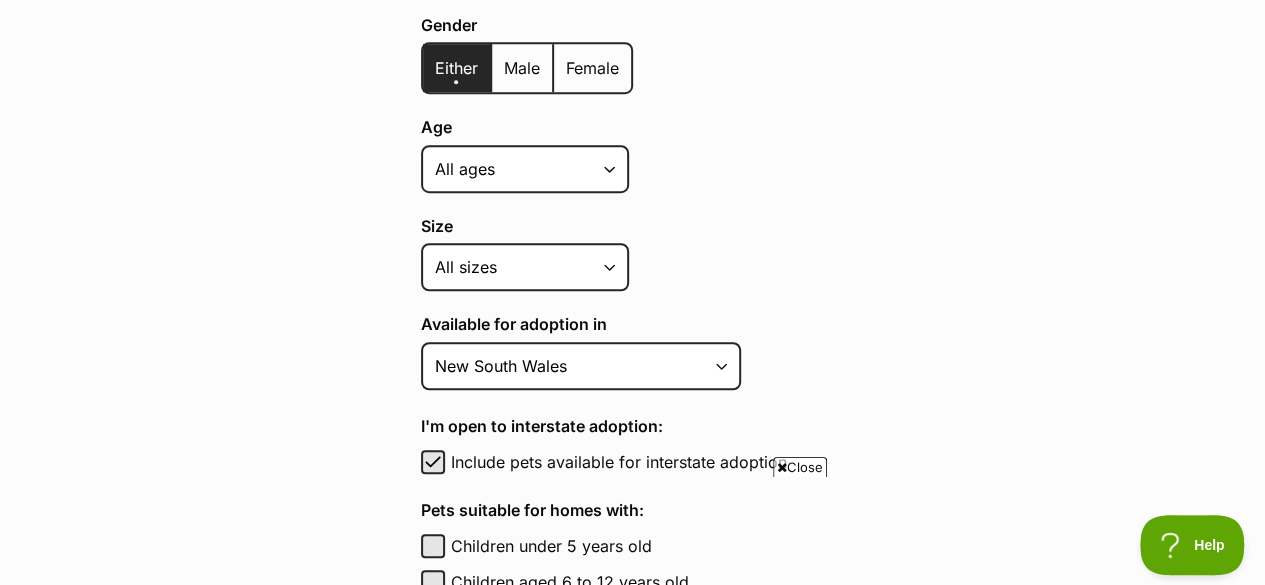 click on "Pet alerts
/
Create a new pet alert
Create a new pet alert
Can’t find your purrfect match? We'll keep watch and notify you when a pet that matches your search criteria becomes available.
You can create multiple alerts with different search criteria and manage individual alerts under your account preferences.
Notify me about
Species
Alpaca
Bird
Cat
Chicken
Cow
Dog
Donkey
Duck
Ferret
Fish
Goat
Goose
Guinea Fowl
Guinea Pig
Hamster
Hermit Crab
Horse
Lizard
Mouse
Pig
Python
Rabbit
Rat
Sheep
Turkey
Turtle
All pets
Gender
Either
Male
Female
Age
Puppy Adult Senior All ages
Size
Small
Medium
Large
All sizes
Coat lengths
Short
Medium Coat
Long
All coat lengths
Available for adoption in
Australian Capital Territory
New South Wales
Northern Territory
Queensland" at bounding box center (632, 504) 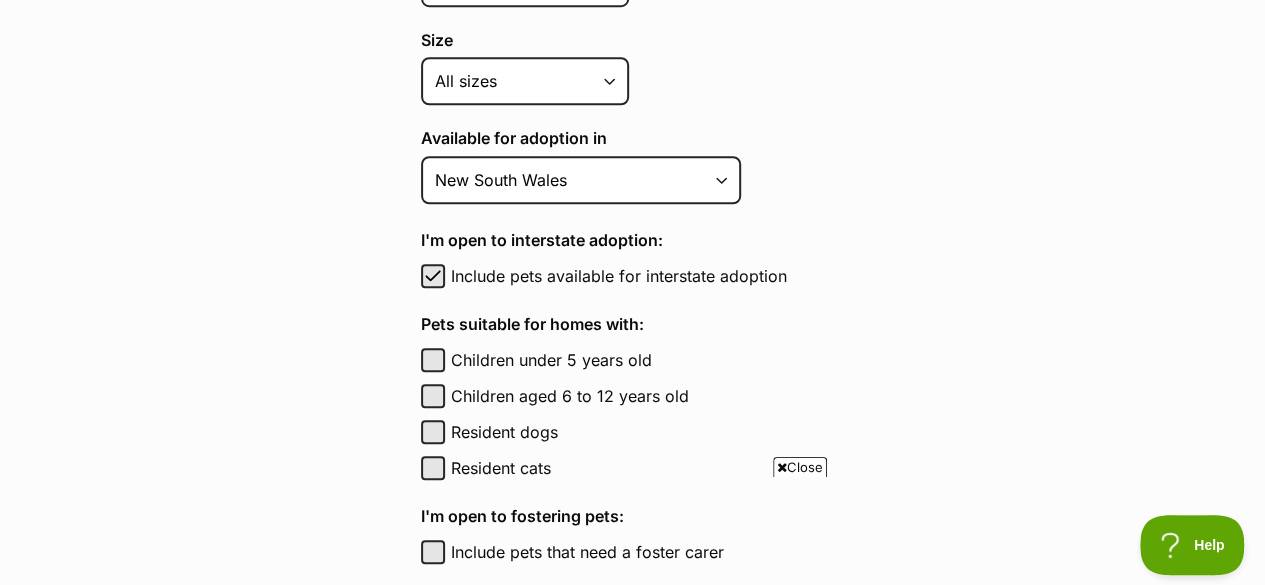 scroll, scrollTop: 832, scrollLeft: 0, axis: vertical 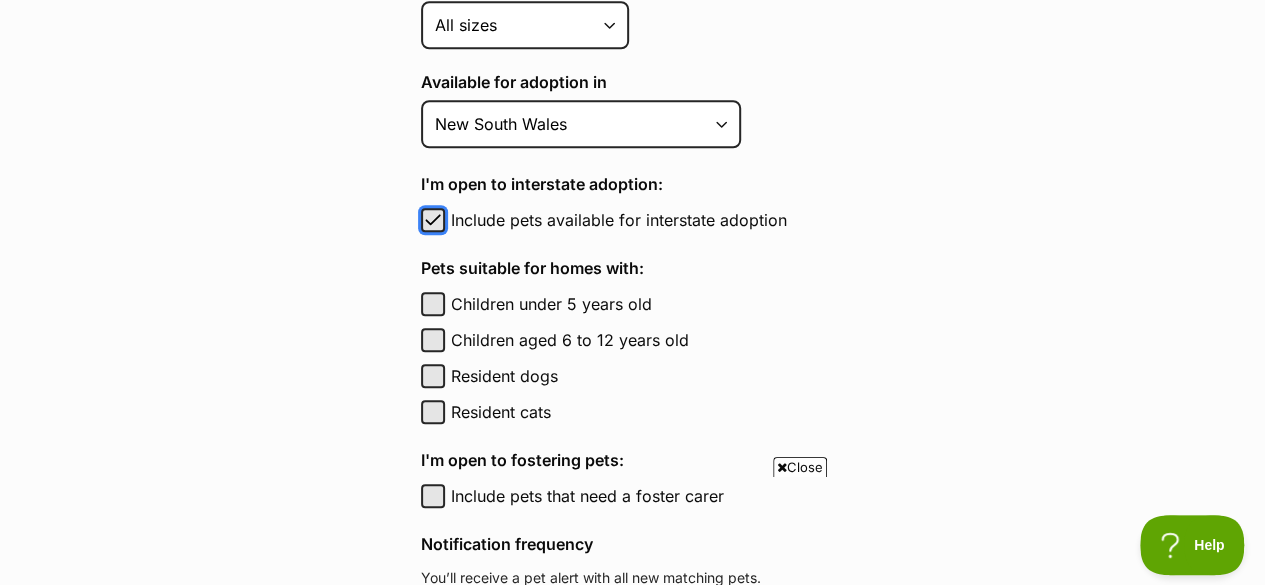 click at bounding box center [433, 220] 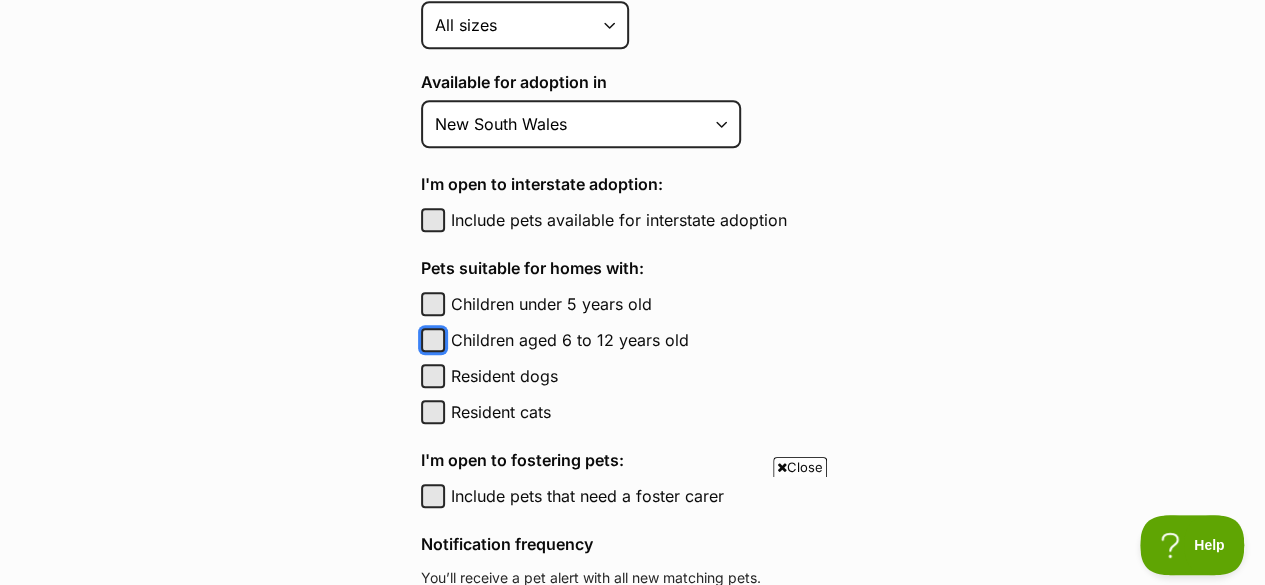 click on "Children aged 6 to 12 years old" at bounding box center [433, 340] 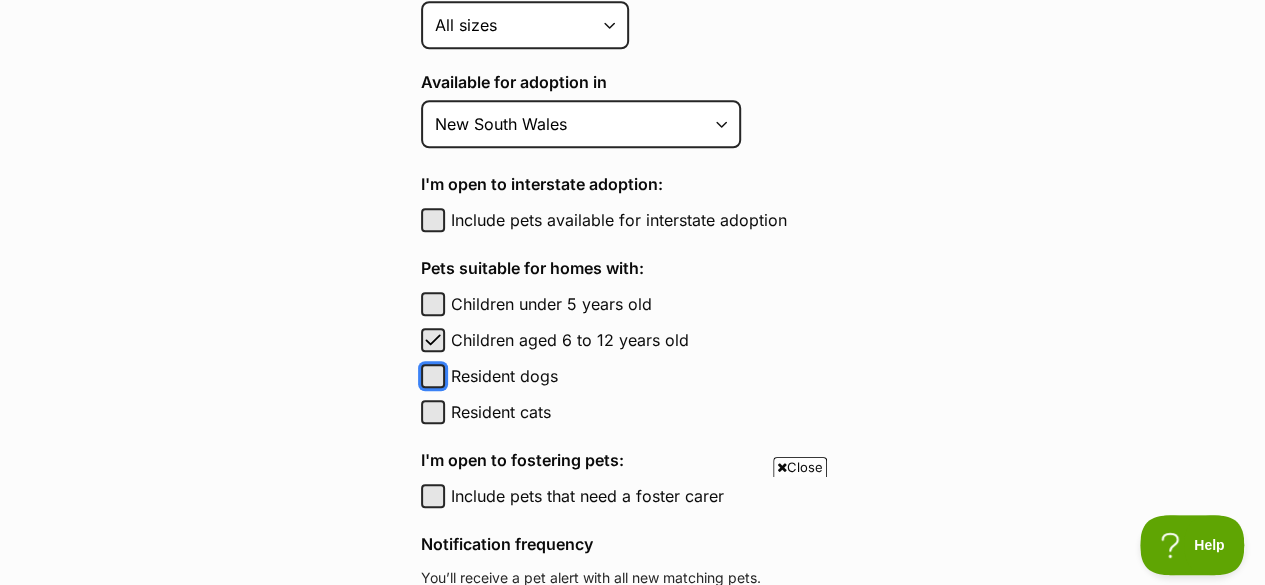 click on "Resident dogs" at bounding box center [433, 376] 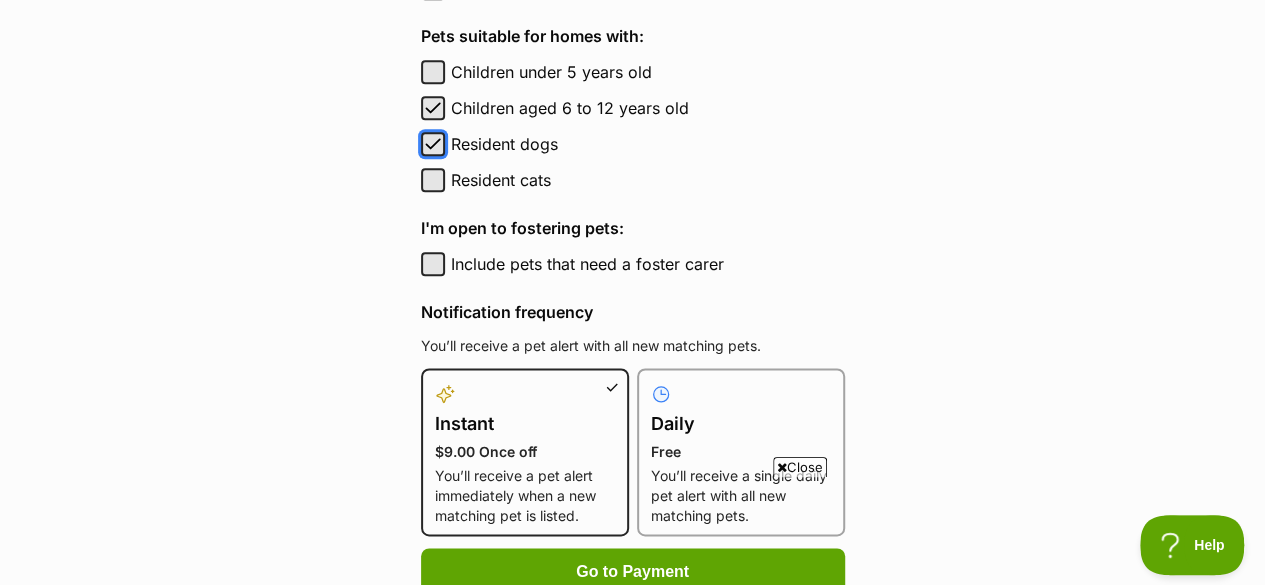 scroll, scrollTop: 1260, scrollLeft: 0, axis: vertical 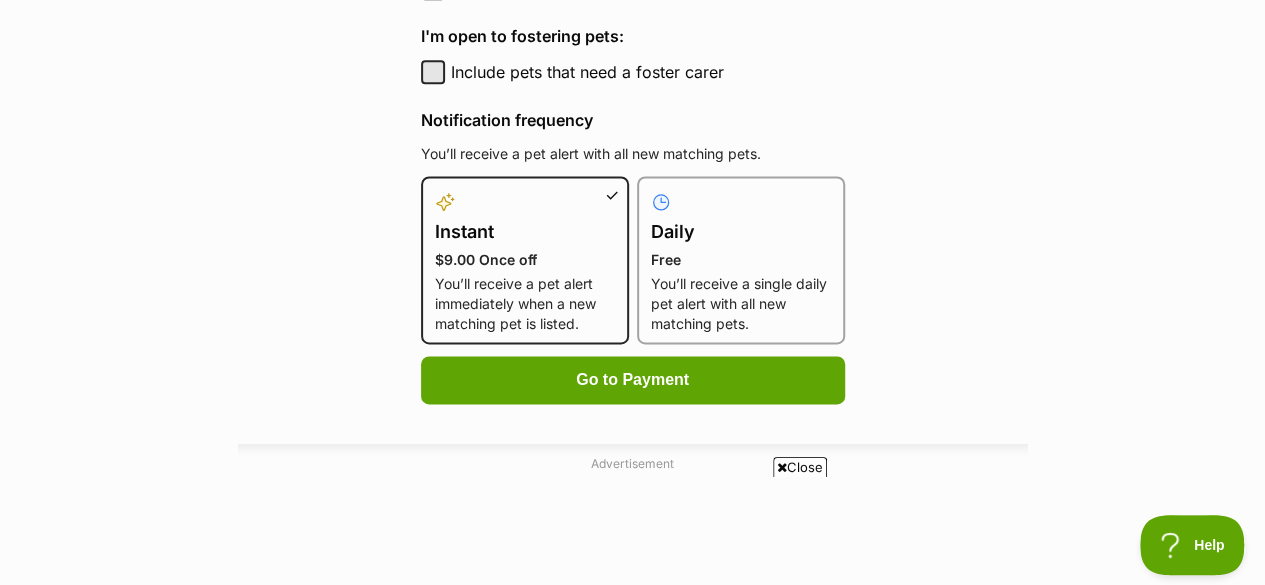 click on "Daily" at bounding box center [741, 232] 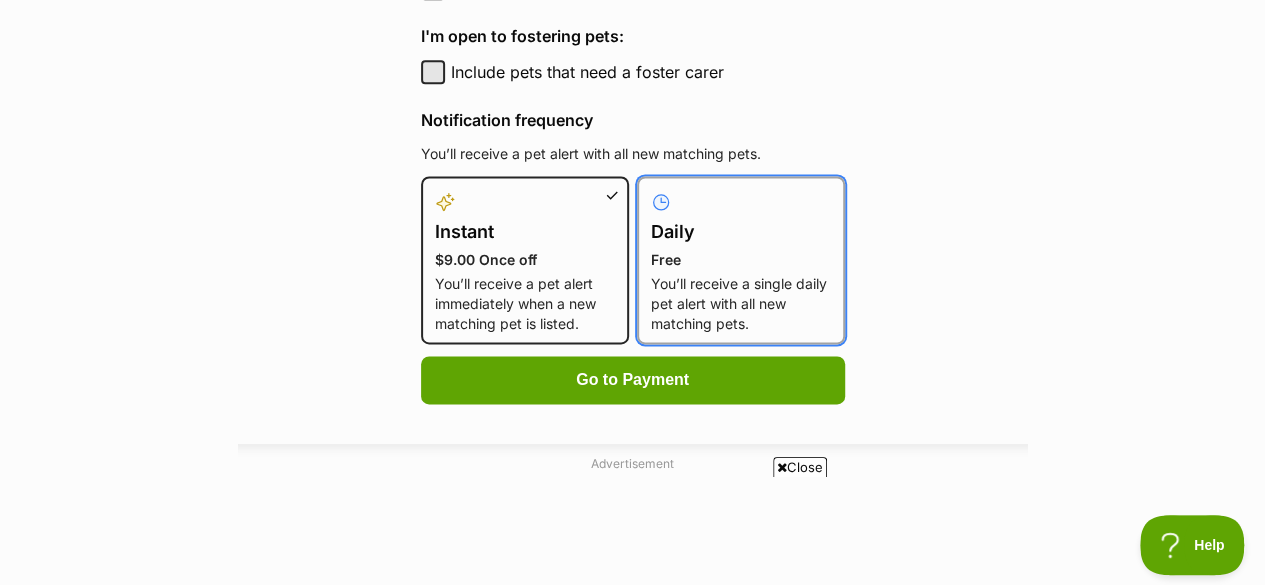 click on "Daily
Free
You’ll receive a single daily pet alert with all new matching pets." at bounding box center [649, 188] 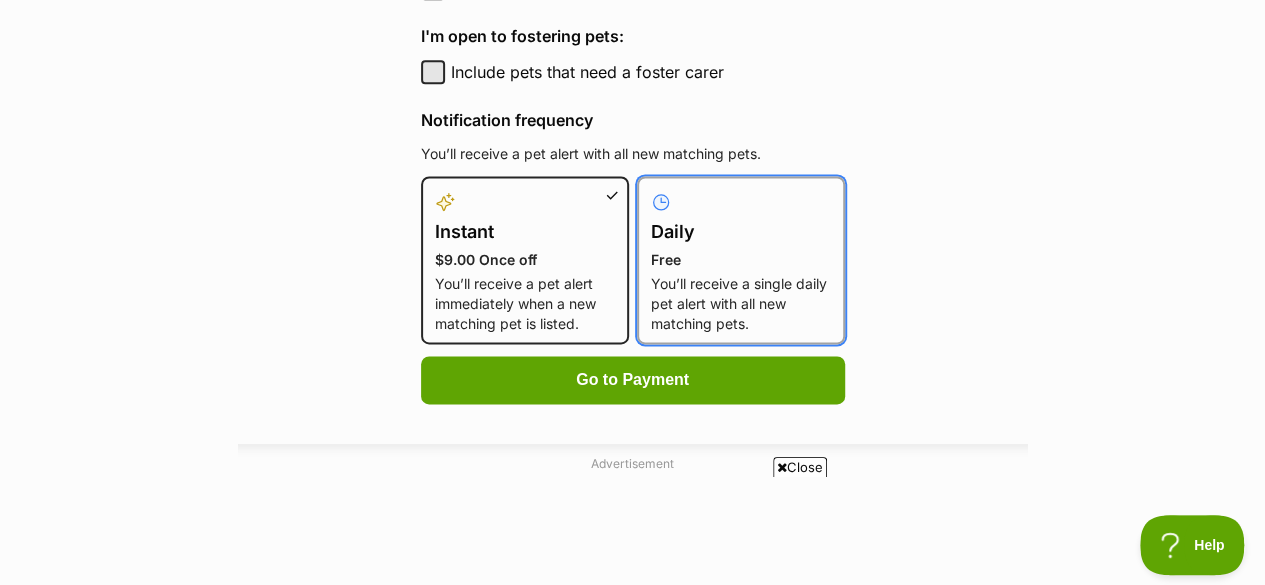 radio on "true" 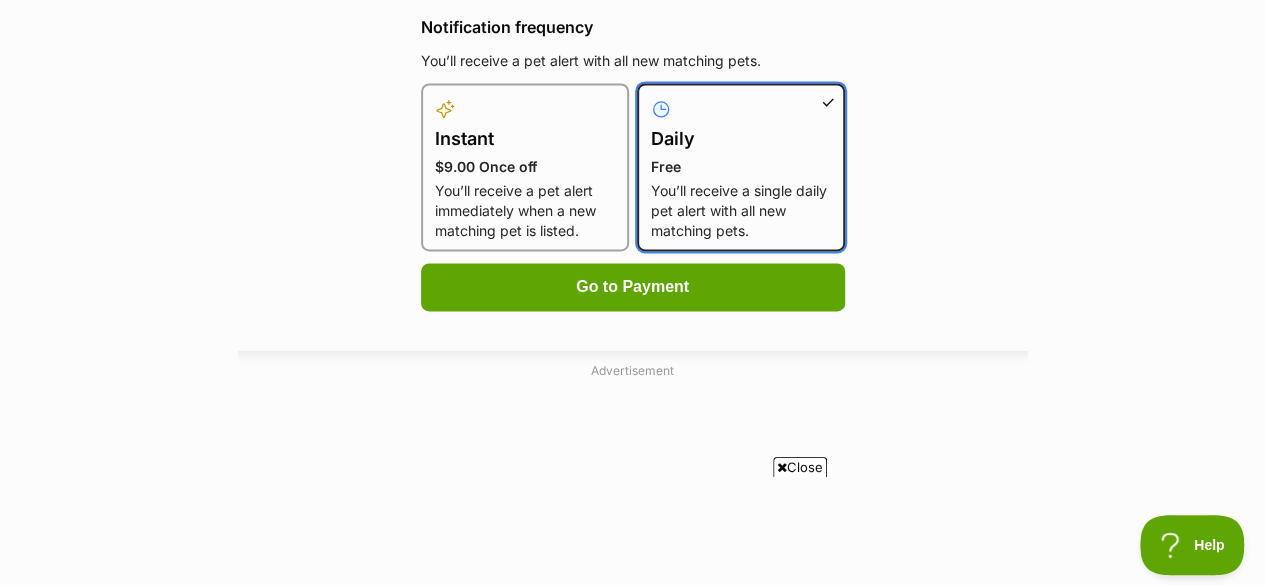 scroll, scrollTop: 1202, scrollLeft: 0, axis: vertical 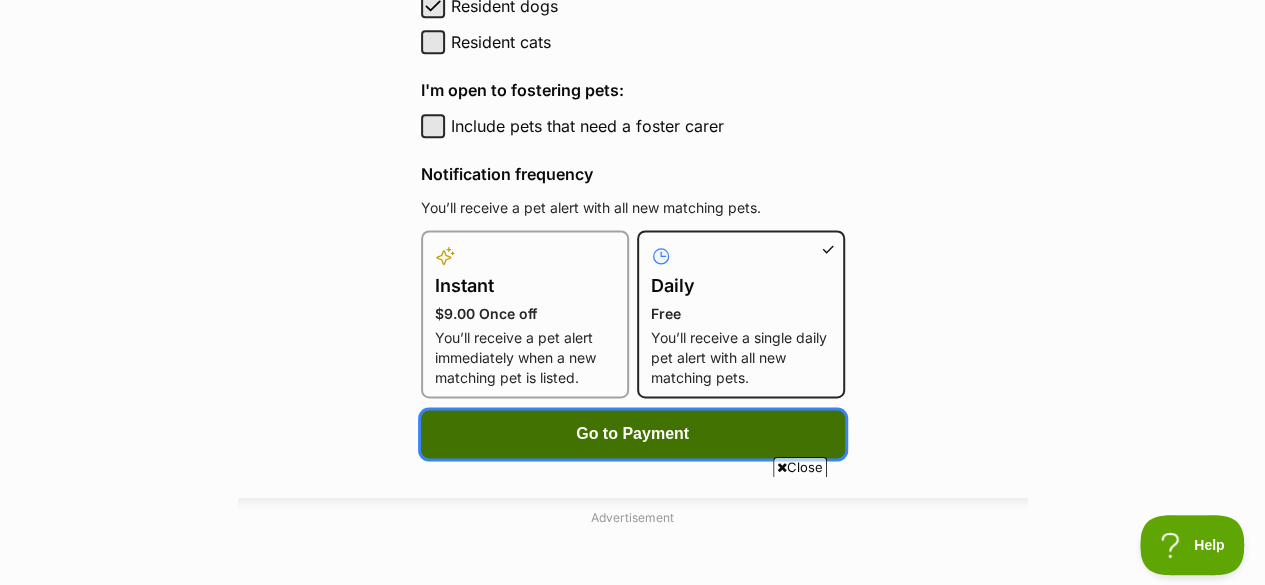 click on "Go to Payment" at bounding box center [632, 434] 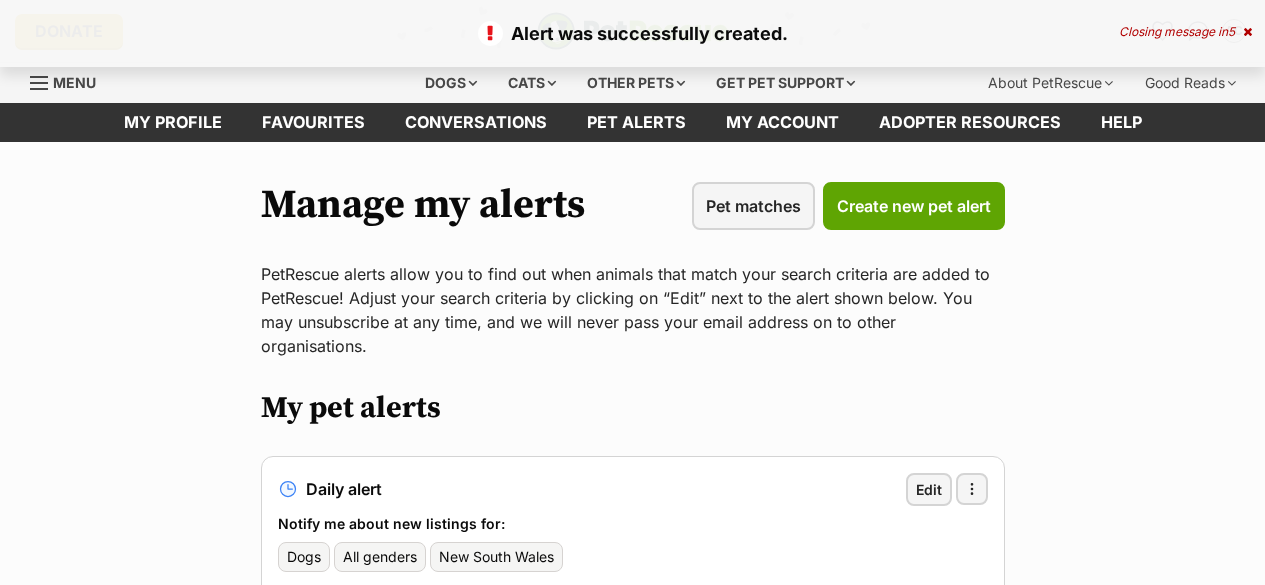 scroll, scrollTop: 0, scrollLeft: 0, axis: both 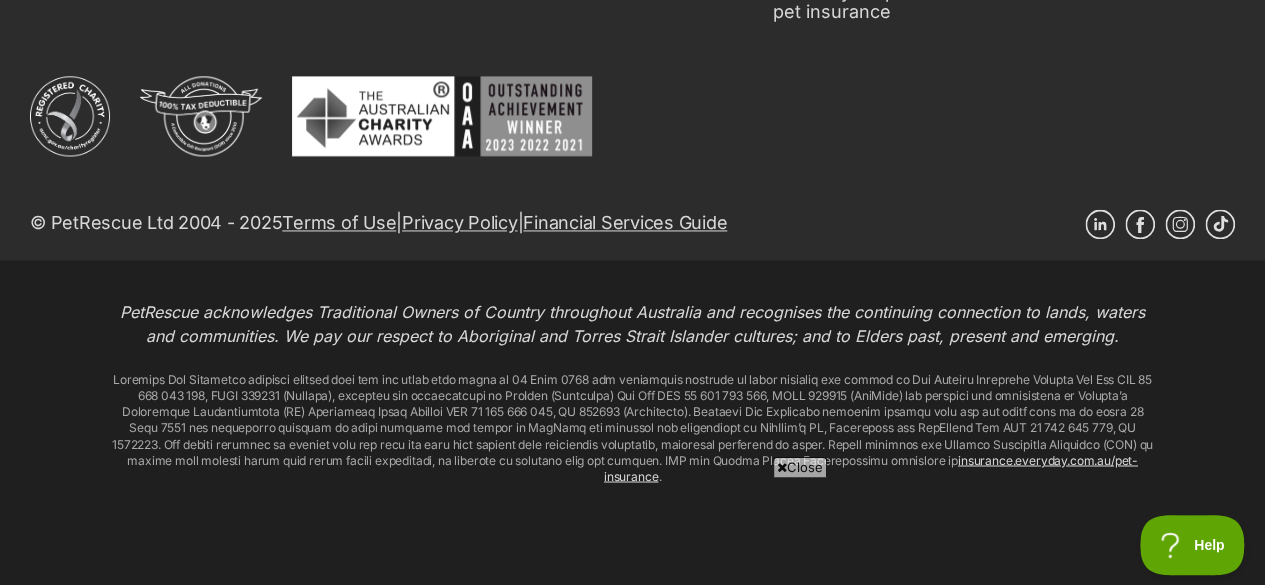click on "Close" at bounding box center (800, 467) 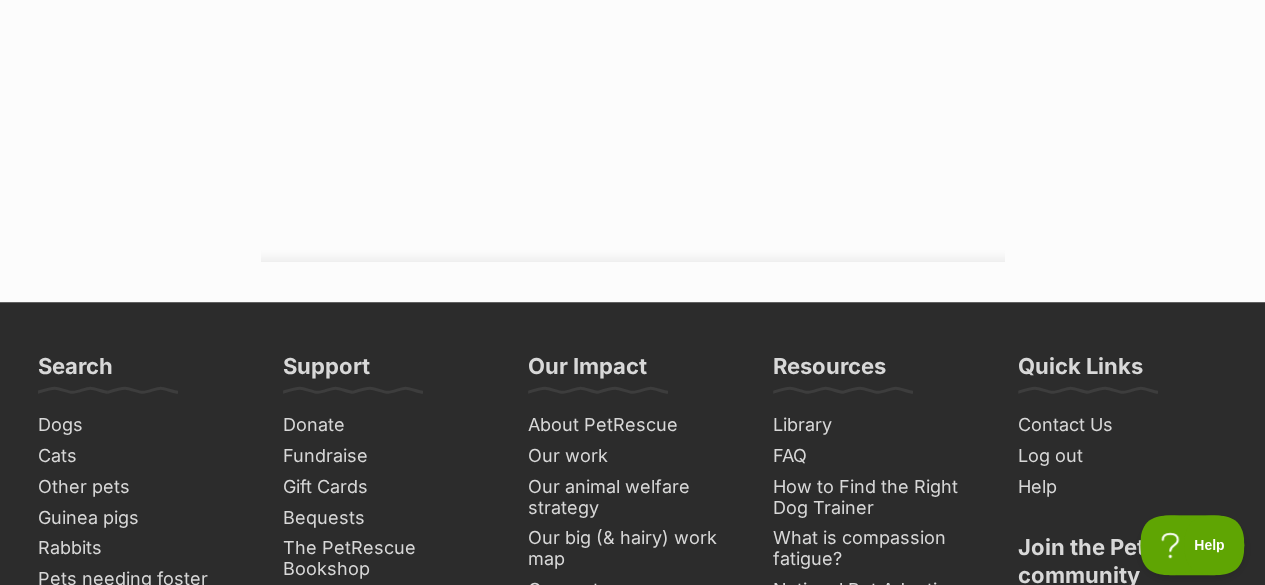 scroll, scrollTop: 695, scrollLeft: 0, axis: vertical 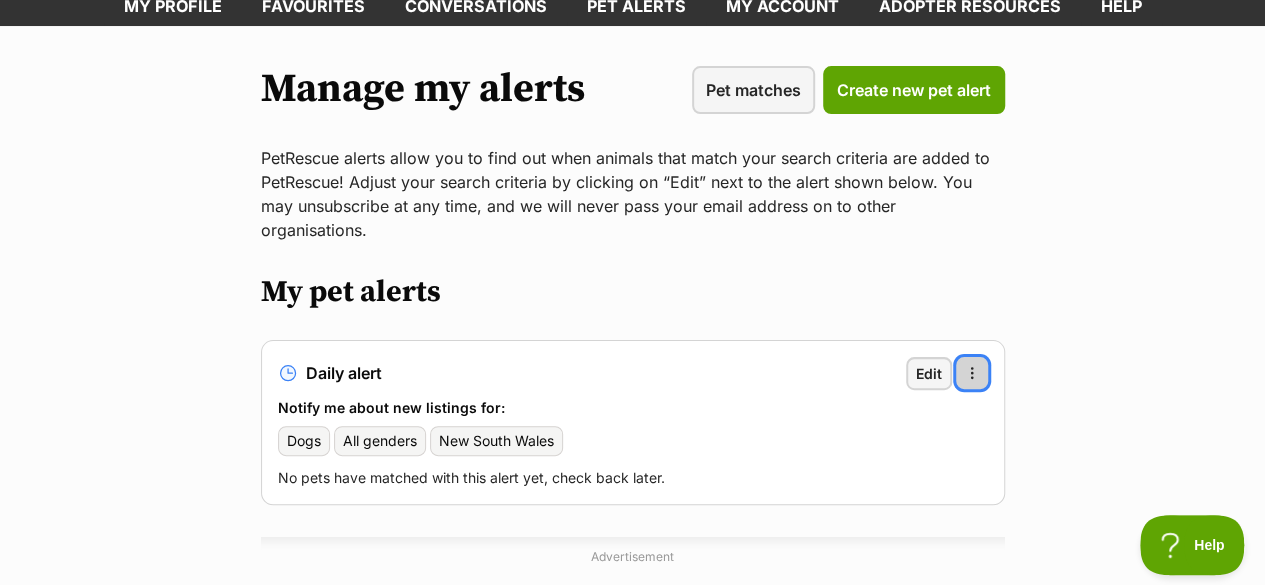 click at bounding box center [972, 373] 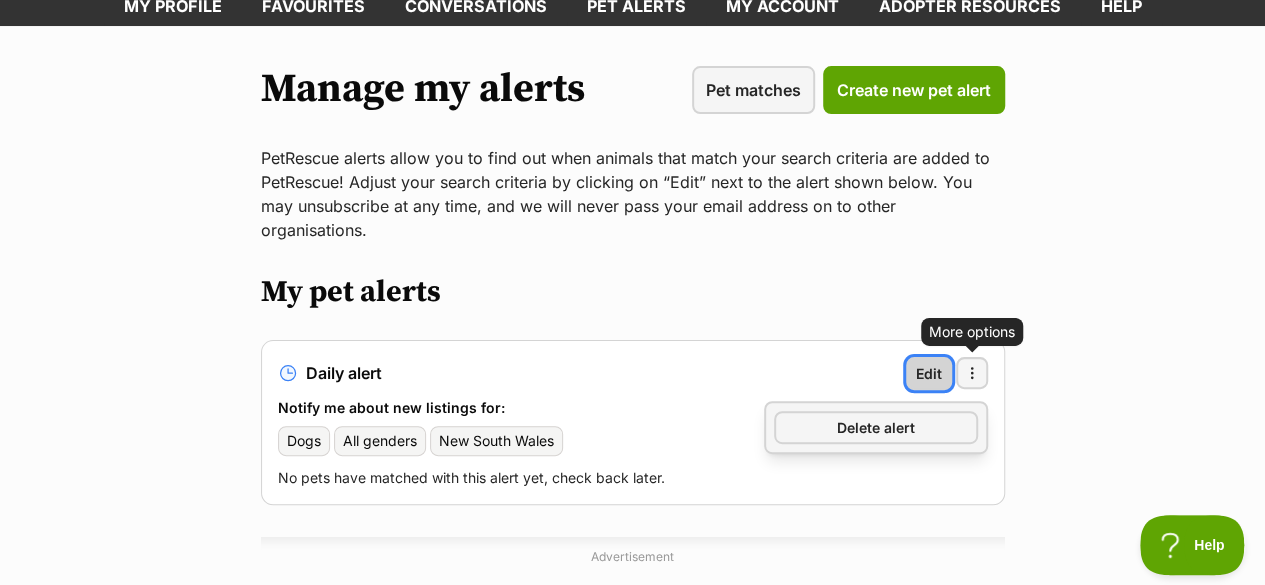 click on "Edit" at bounding box center [929, 373] 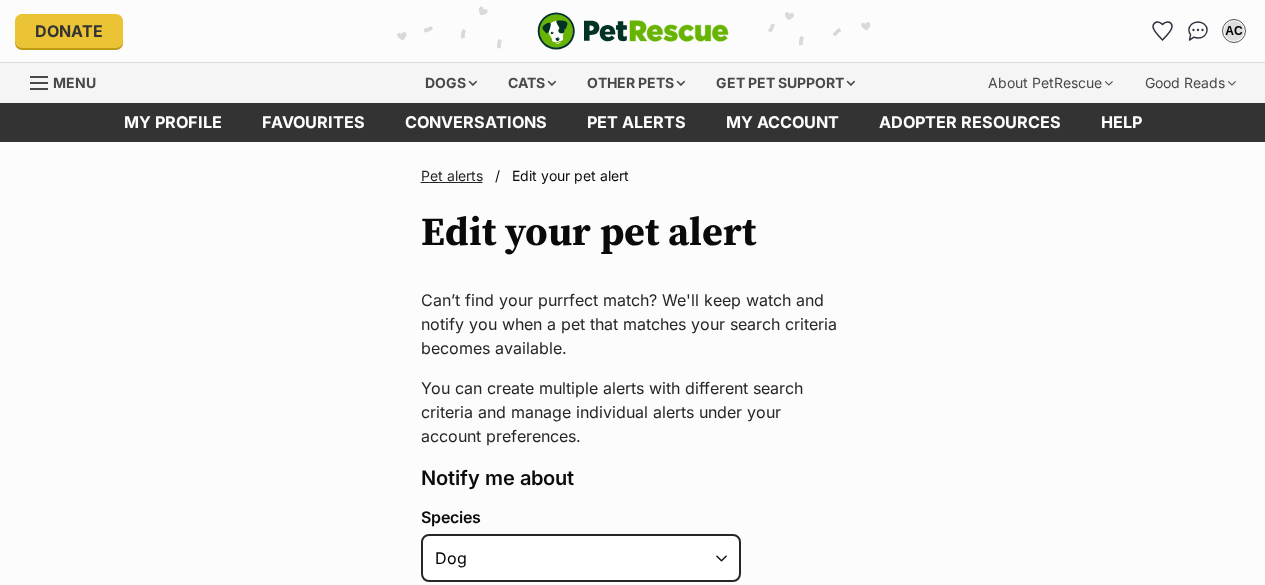 scroll, scrollTop: 0, scrollLeft: 0, axis: both 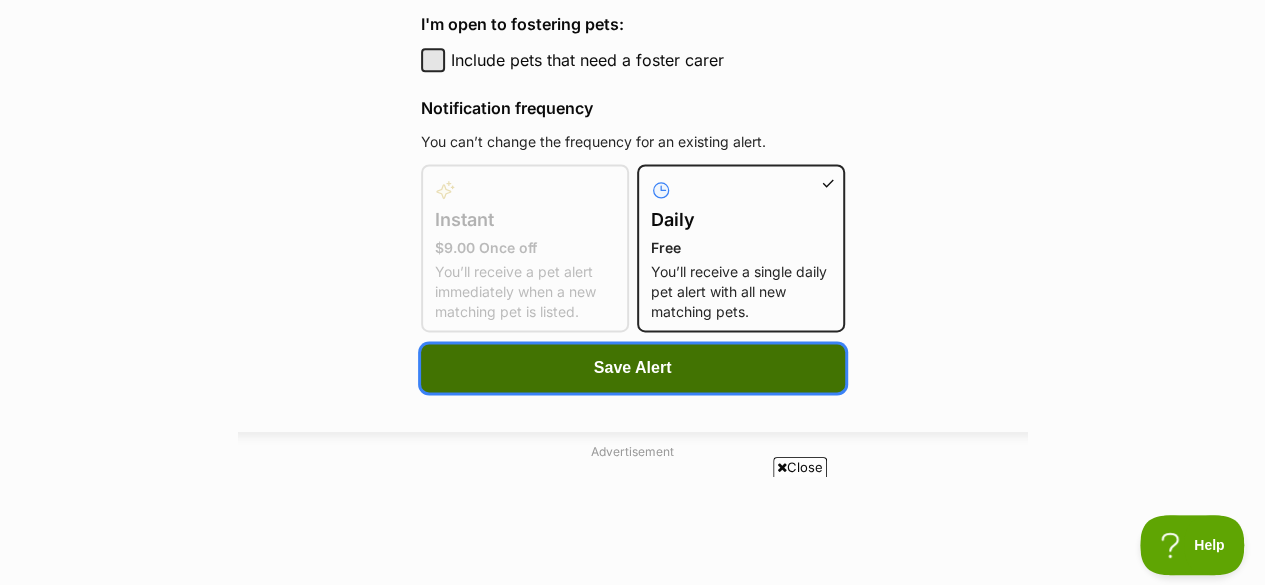 click on "Save Alert" at bounding box center (633, 368) 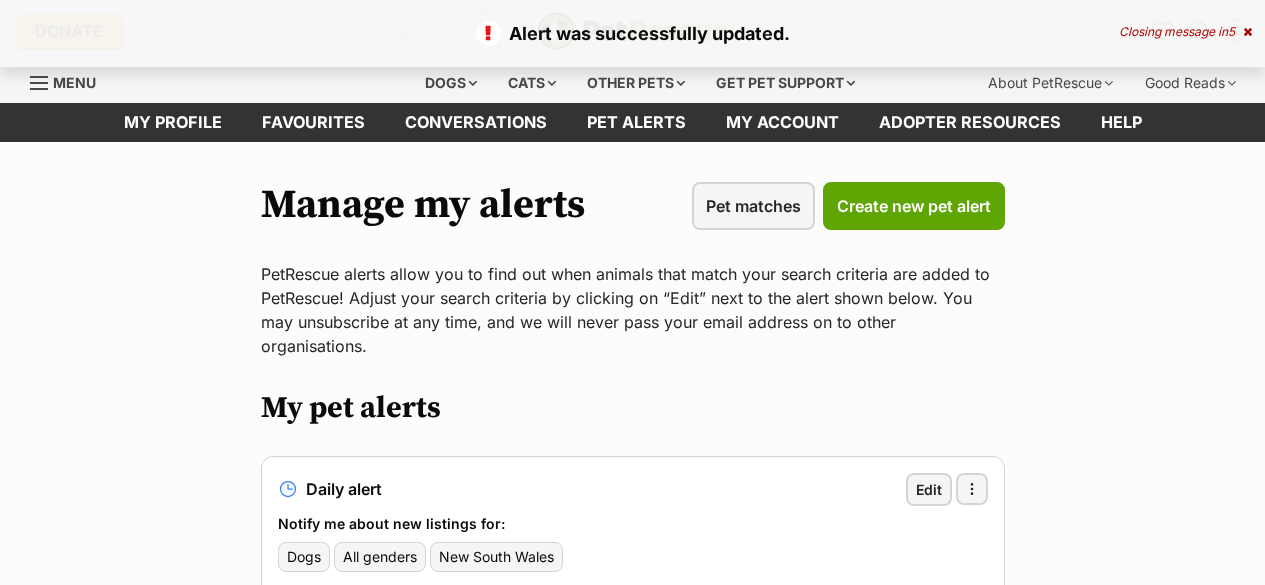 scroll, scrollTop: 0, scrollLeft: 0, axis: both 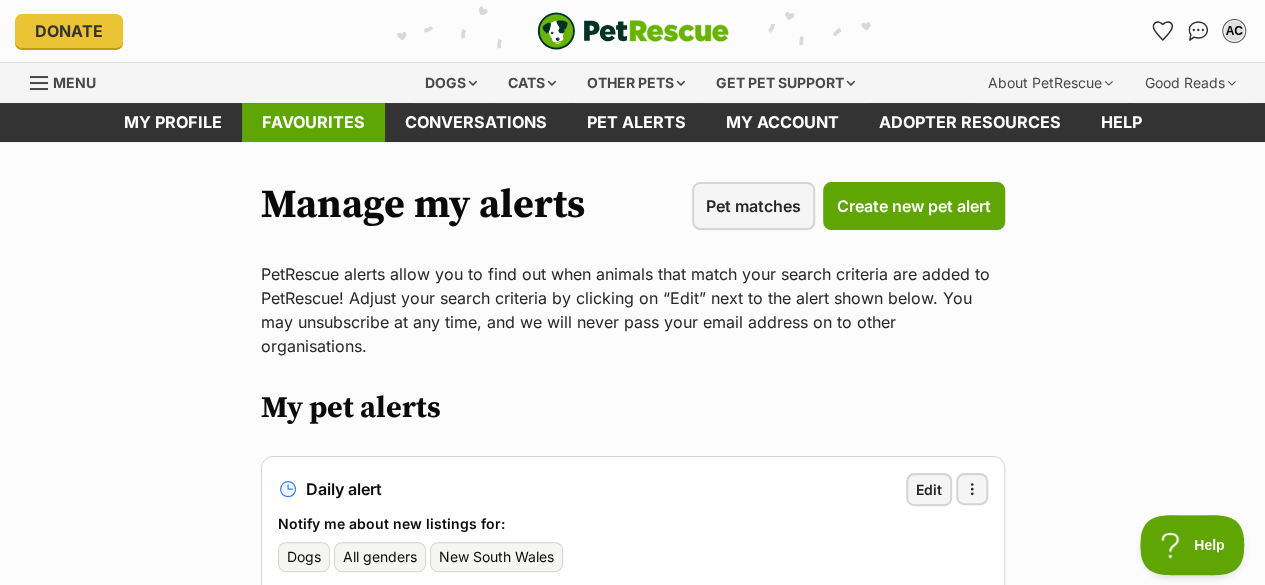 click on "Favourites" at bounding box center (313, 122) 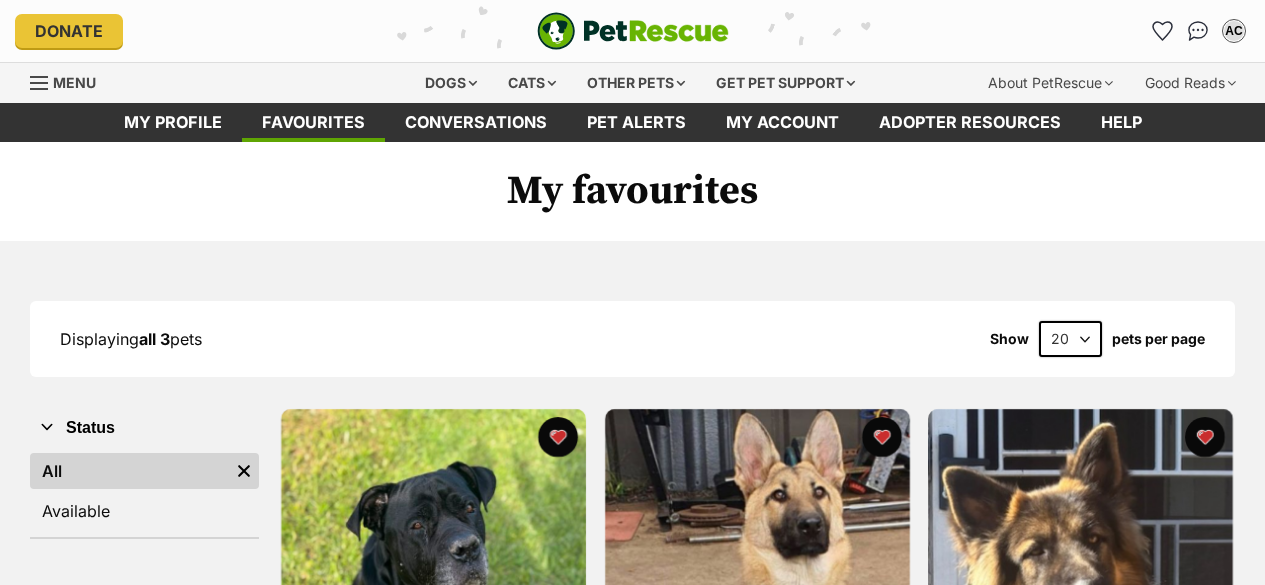 scroll, scrollTop: 0, scrollLeft: 0, axis: both 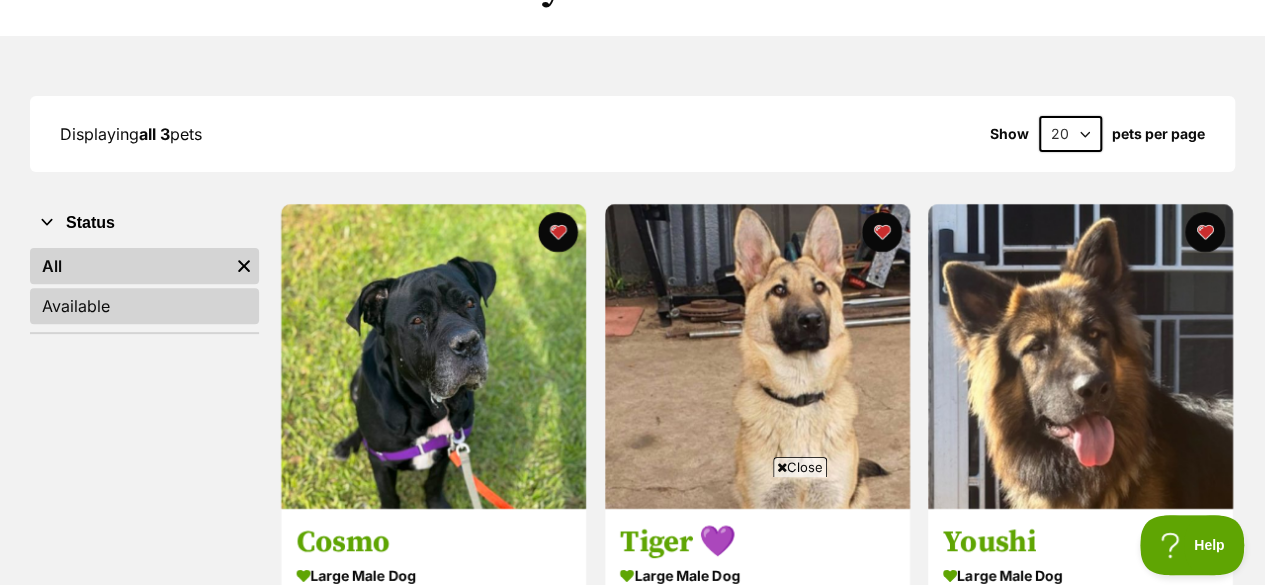 click on "Available" at bounding box center (144, 306) 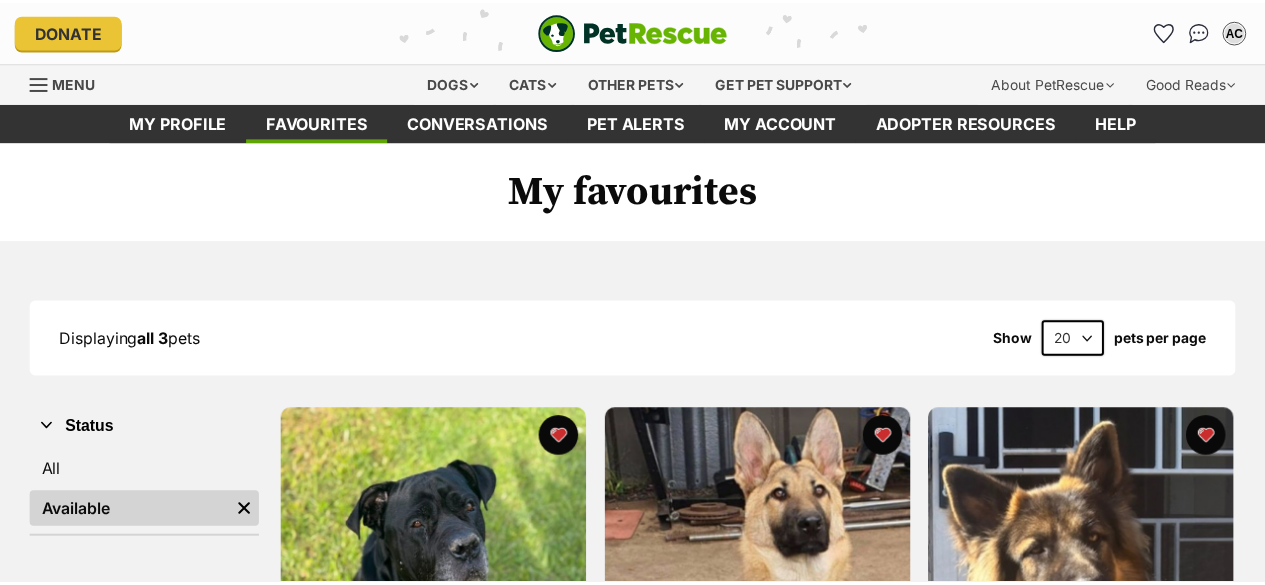 scroll, scrollTop: 0, scrollLeft: 0, axis: both 